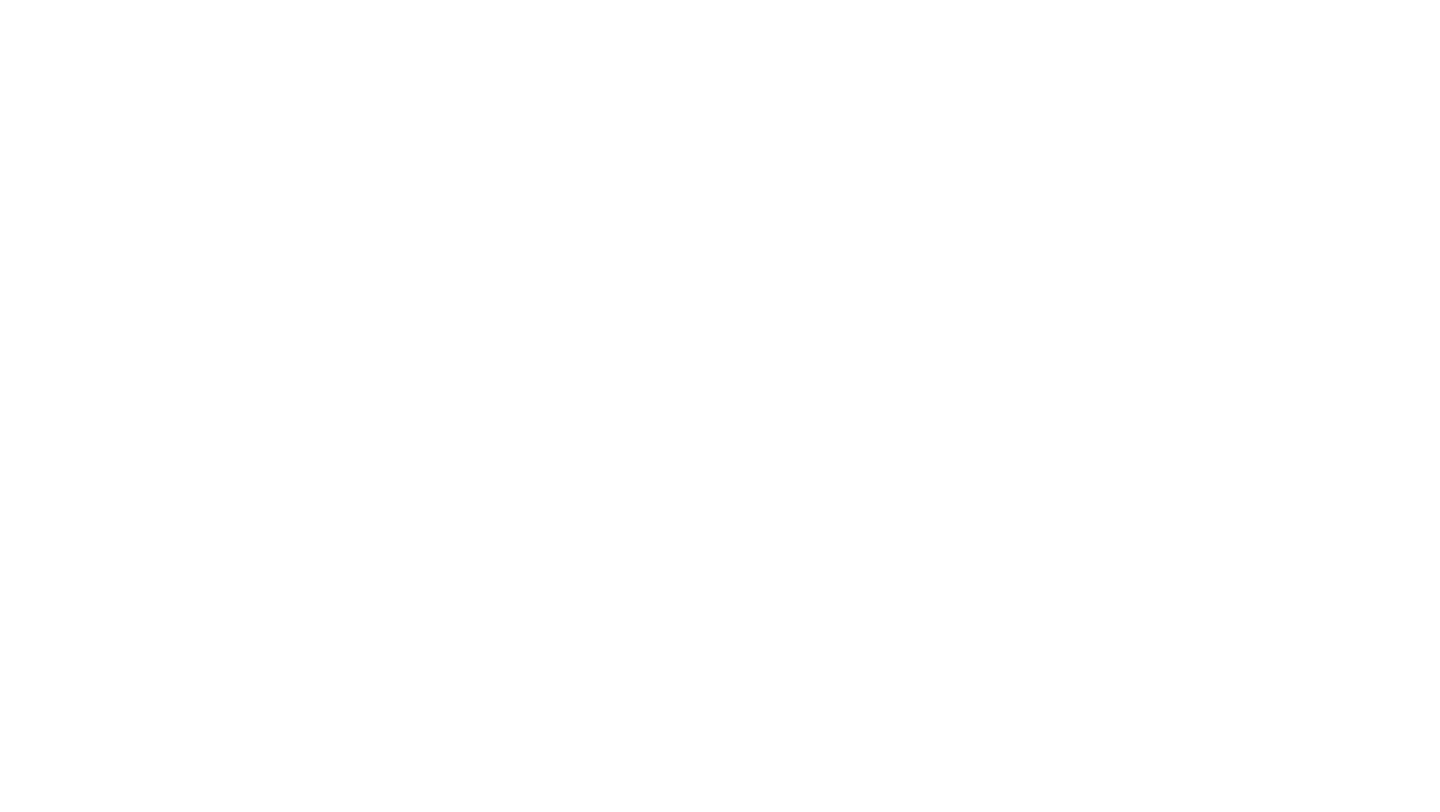scroll, scrollTop: 0, scrollLeft: 0, axis: both 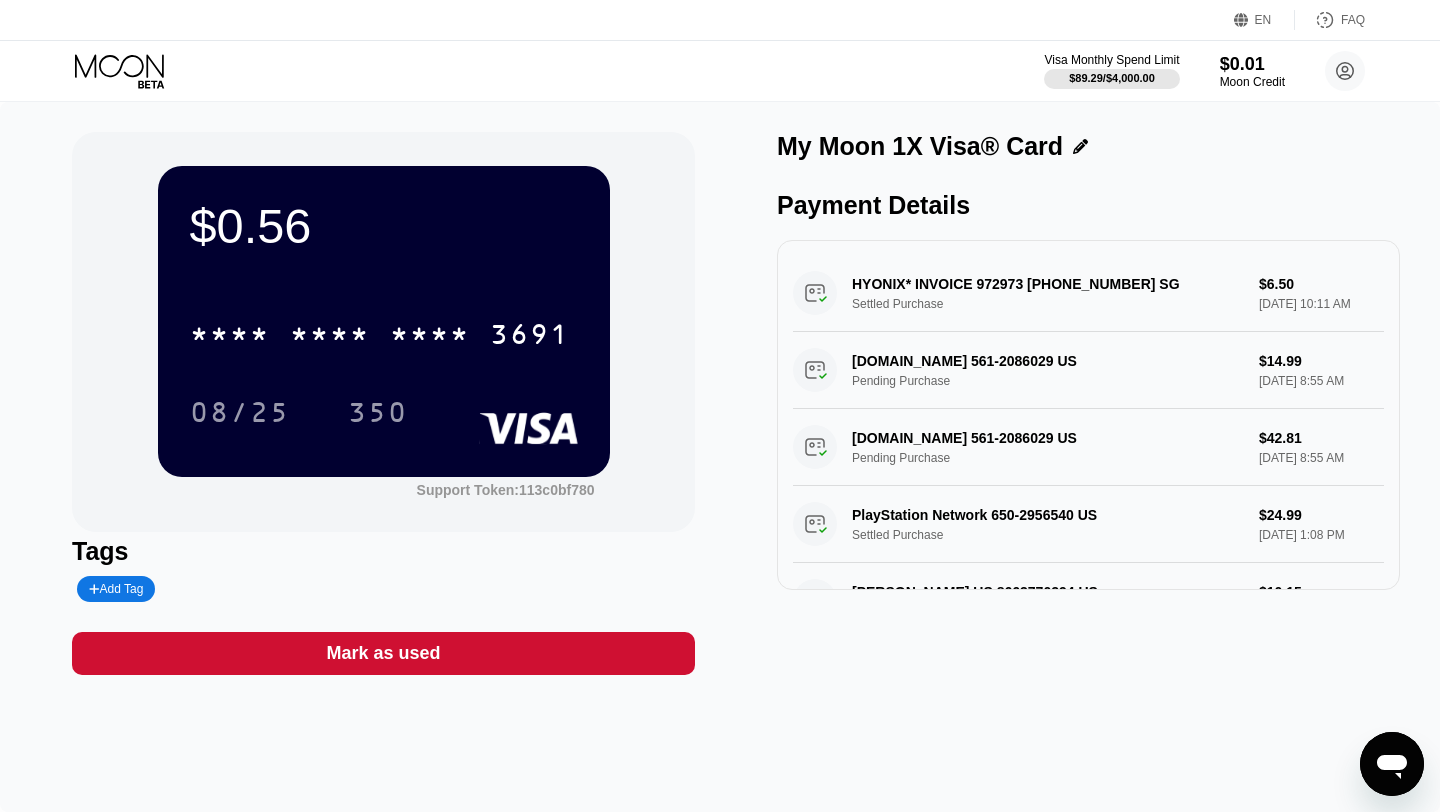 click on "HYONIX* INVOICE 972973   [PHONE_NUMBER]  SG Settled Purchase $6.50 [DATE] 10:11 AM" at bounding box center [1088, 293] 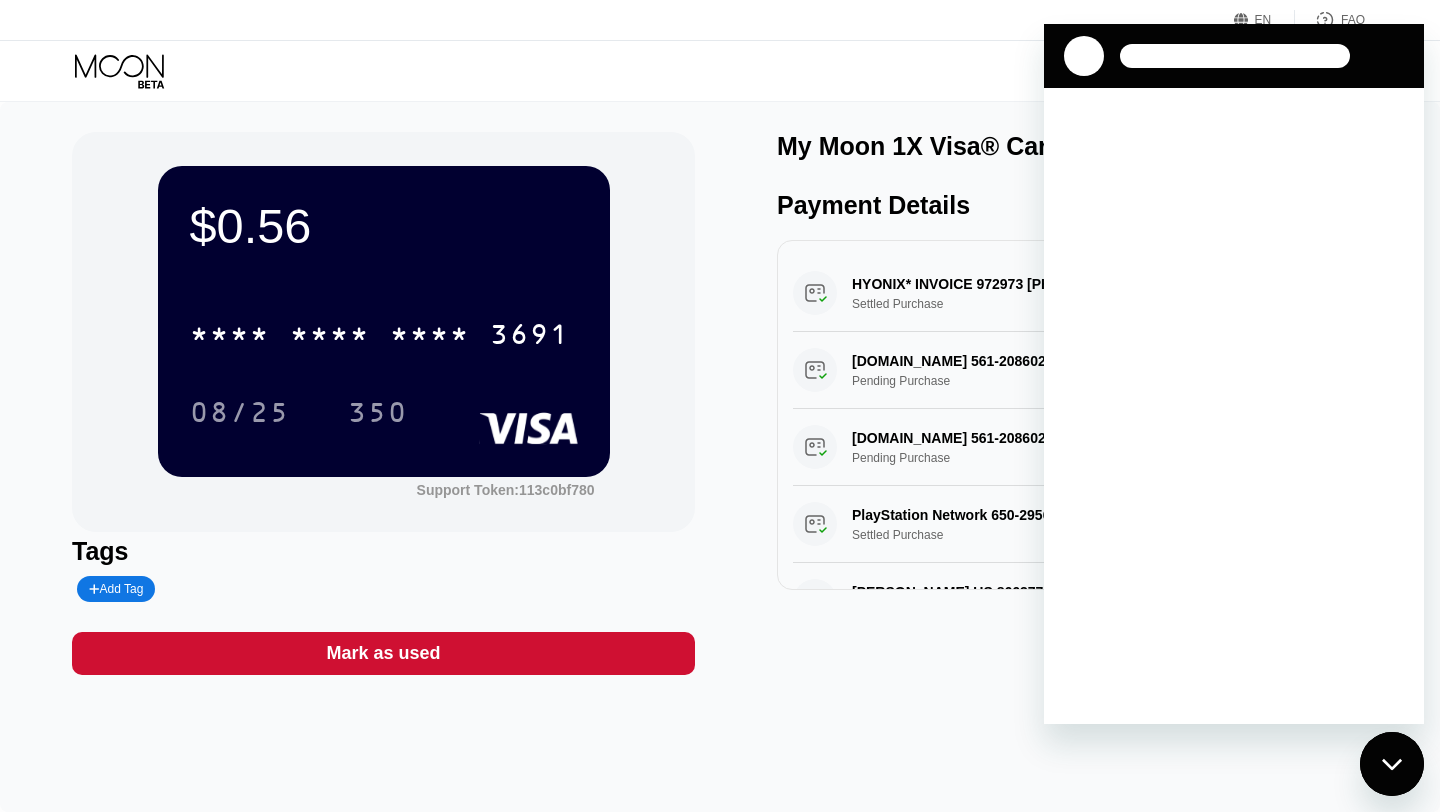 scroll, scrollTop: 0, scrollLeft: 0, axis: both 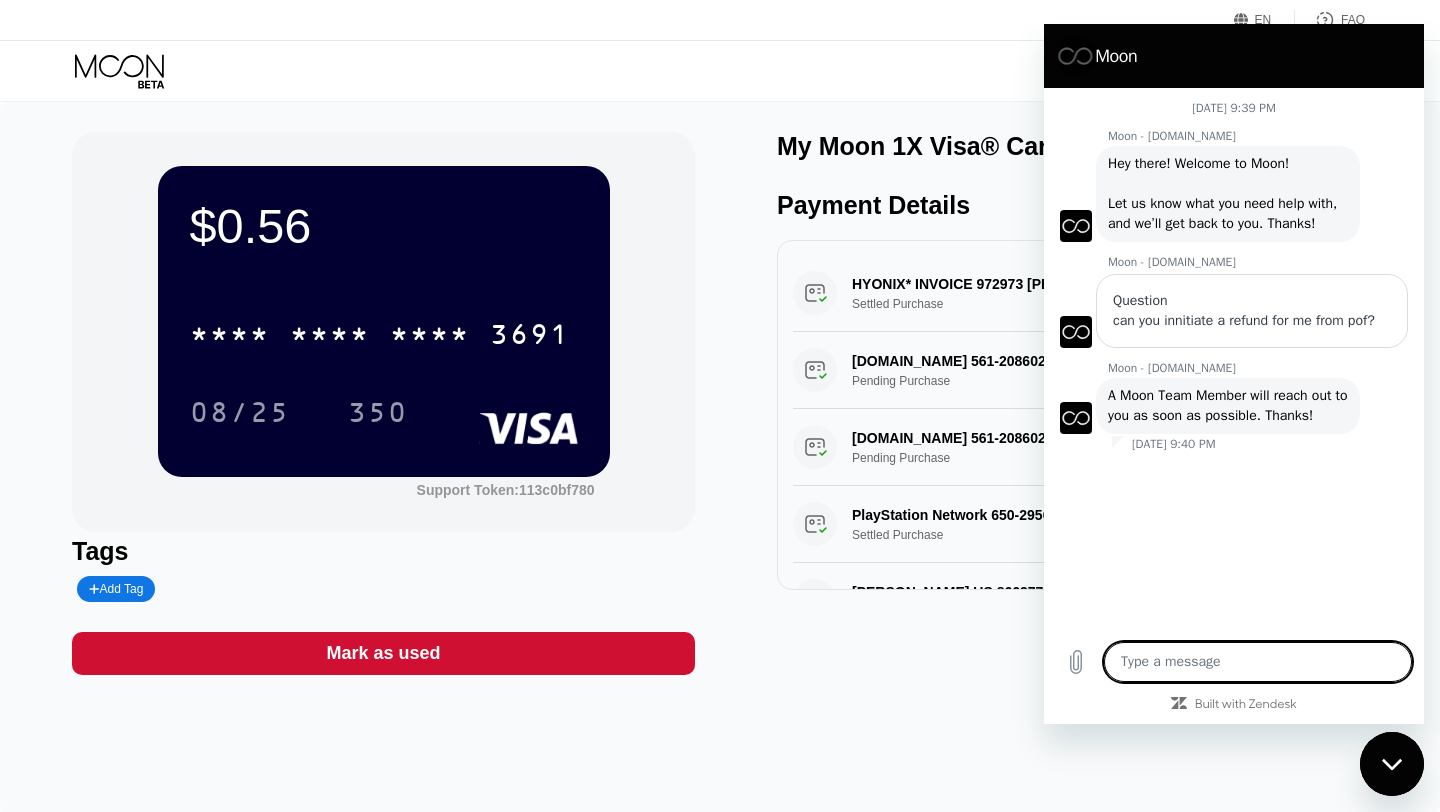 type on "e" 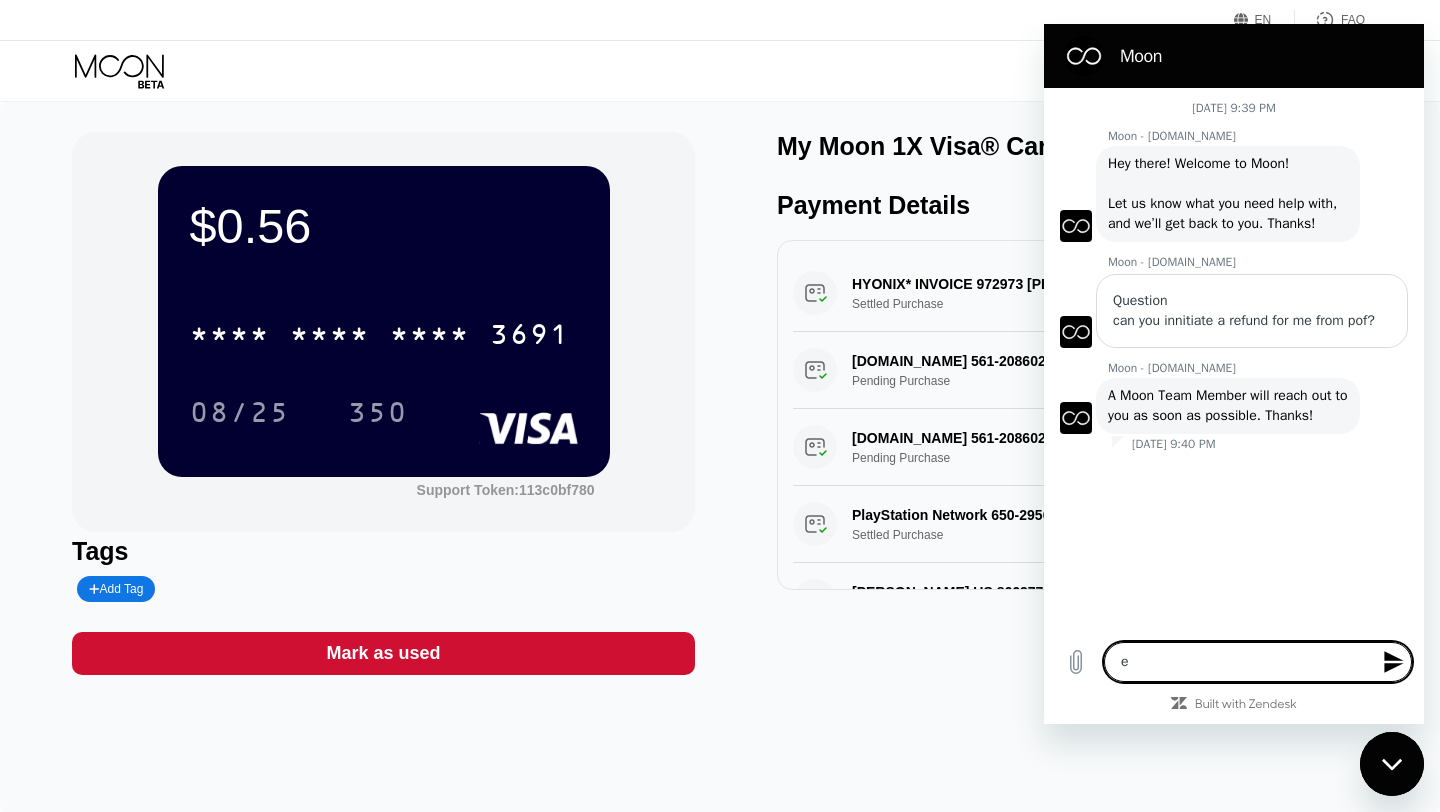 type on "el" 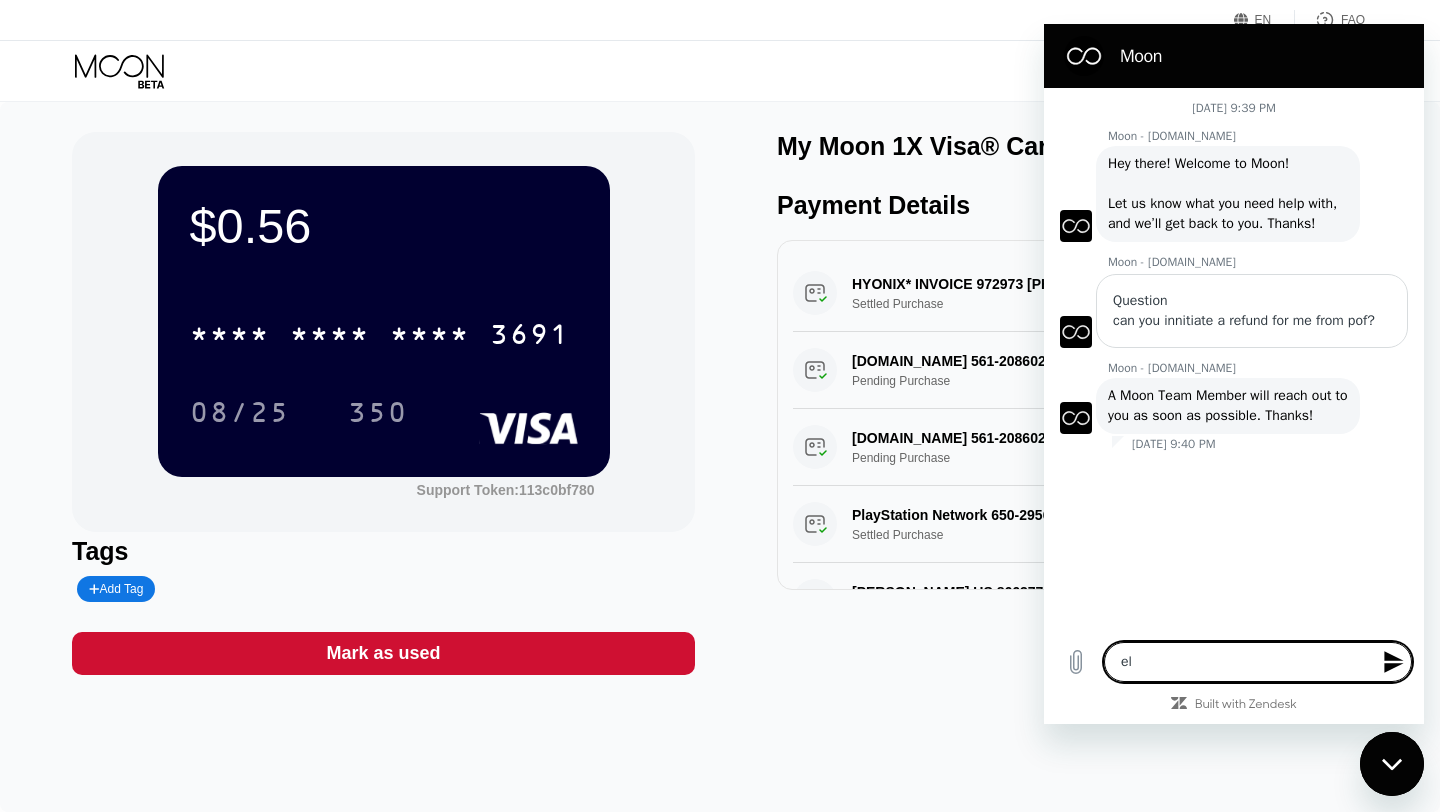type on "ell" 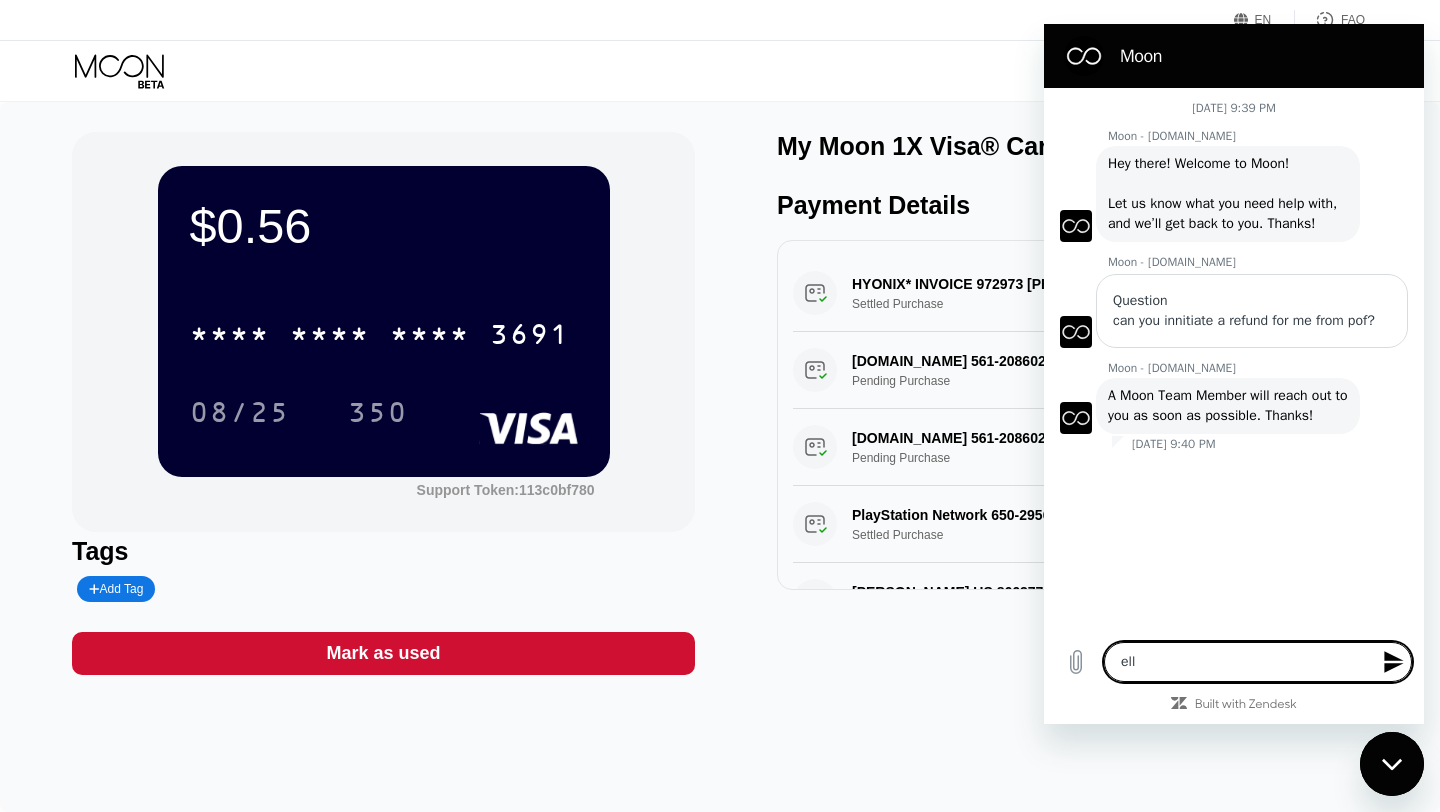 type on "ello" 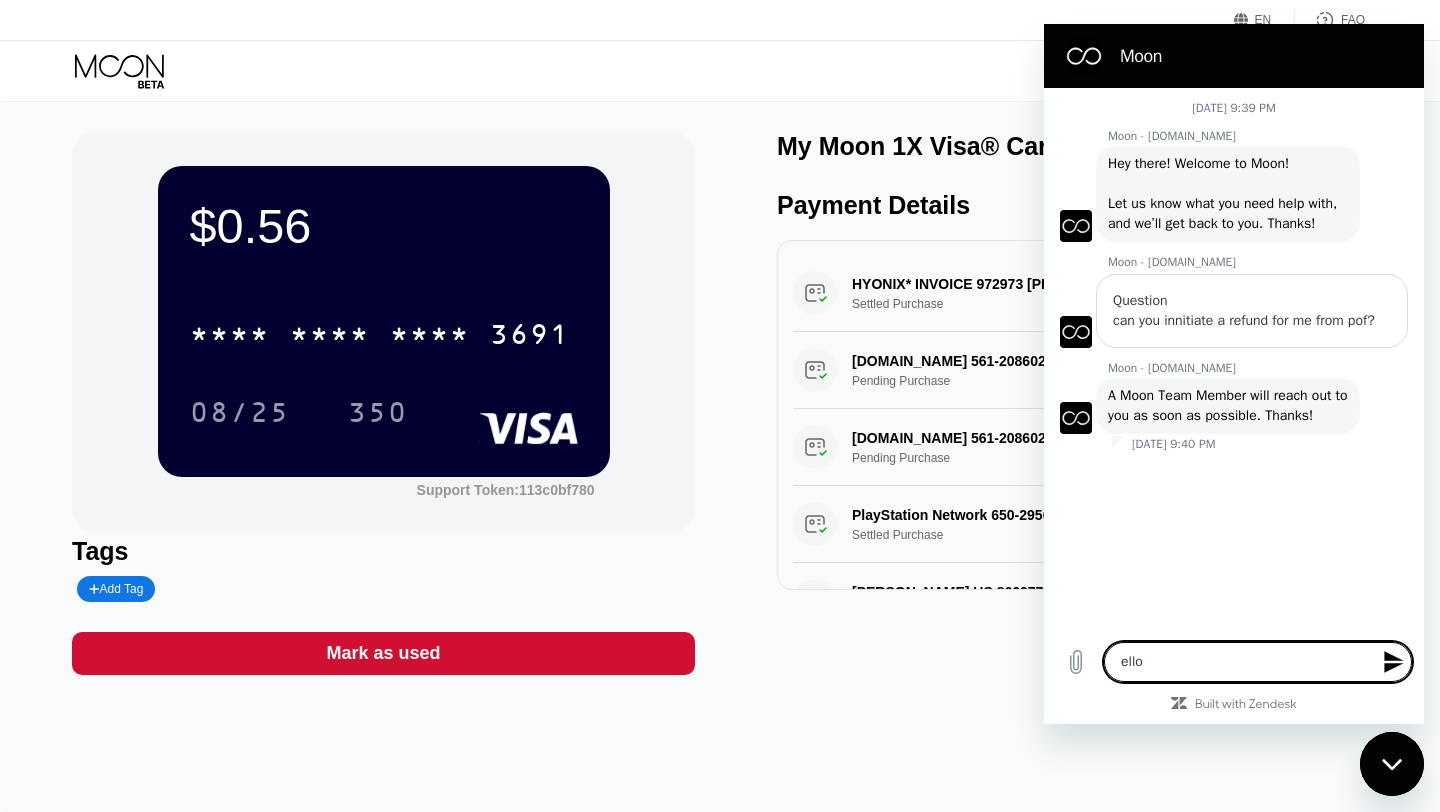 type on "ello" 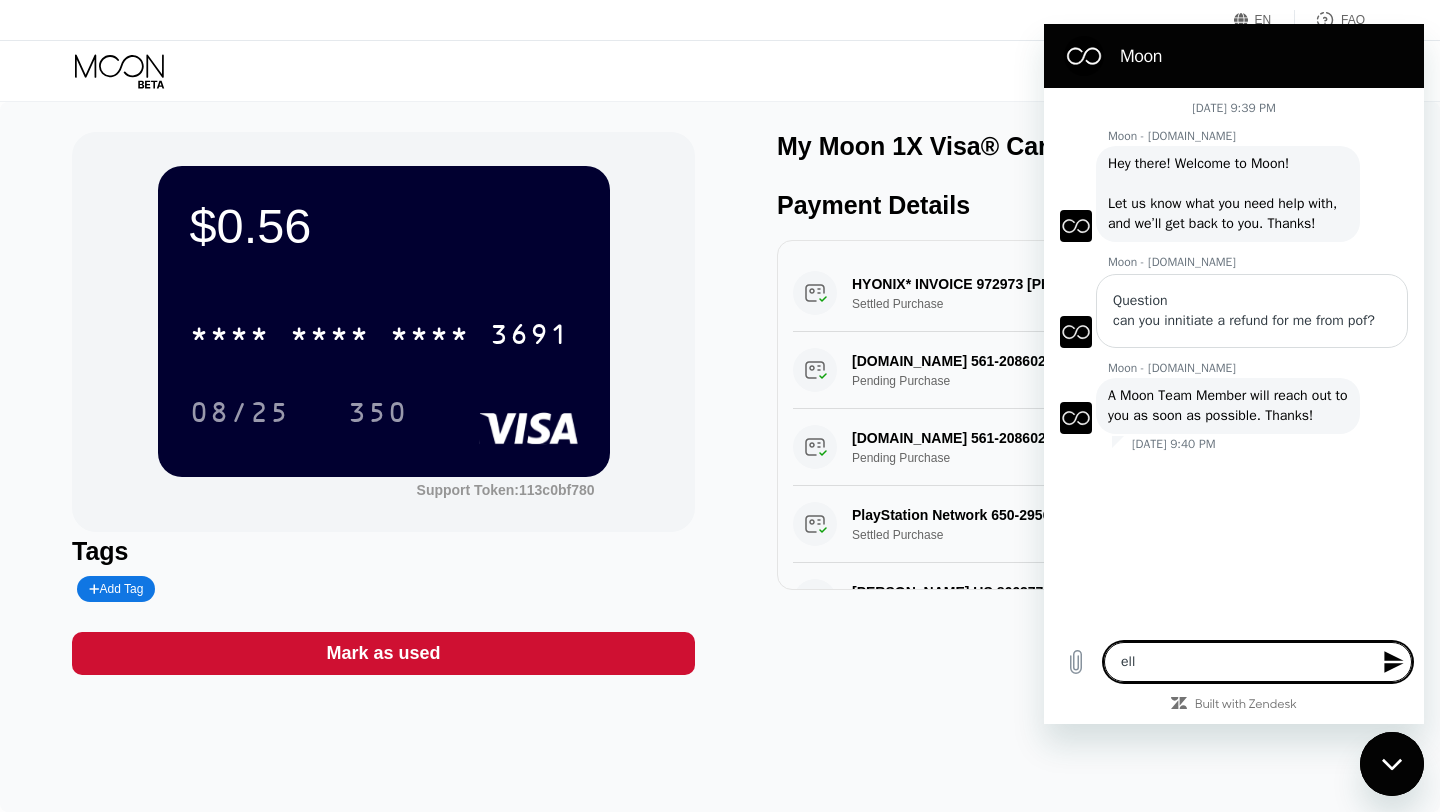 type on "el" 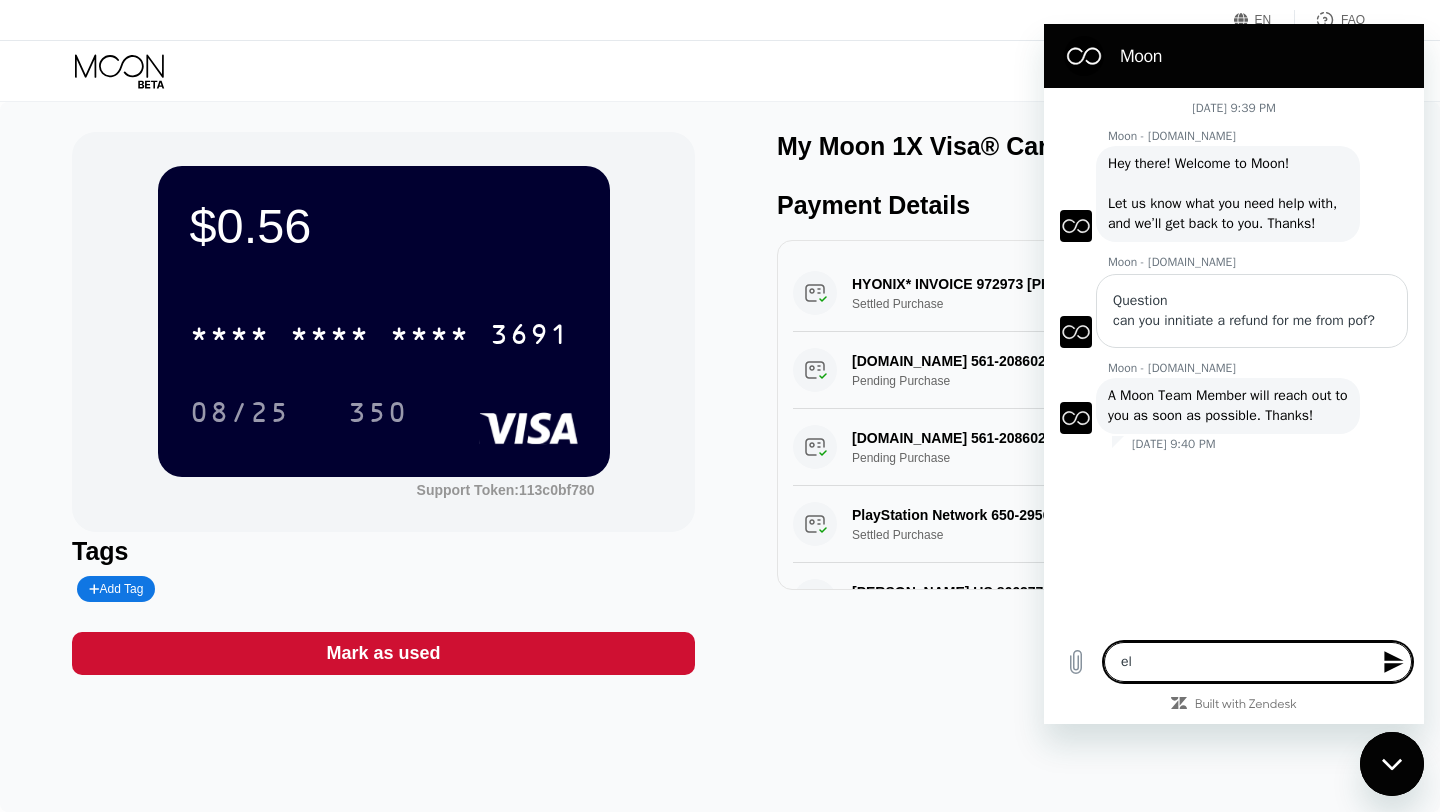 type on "x" 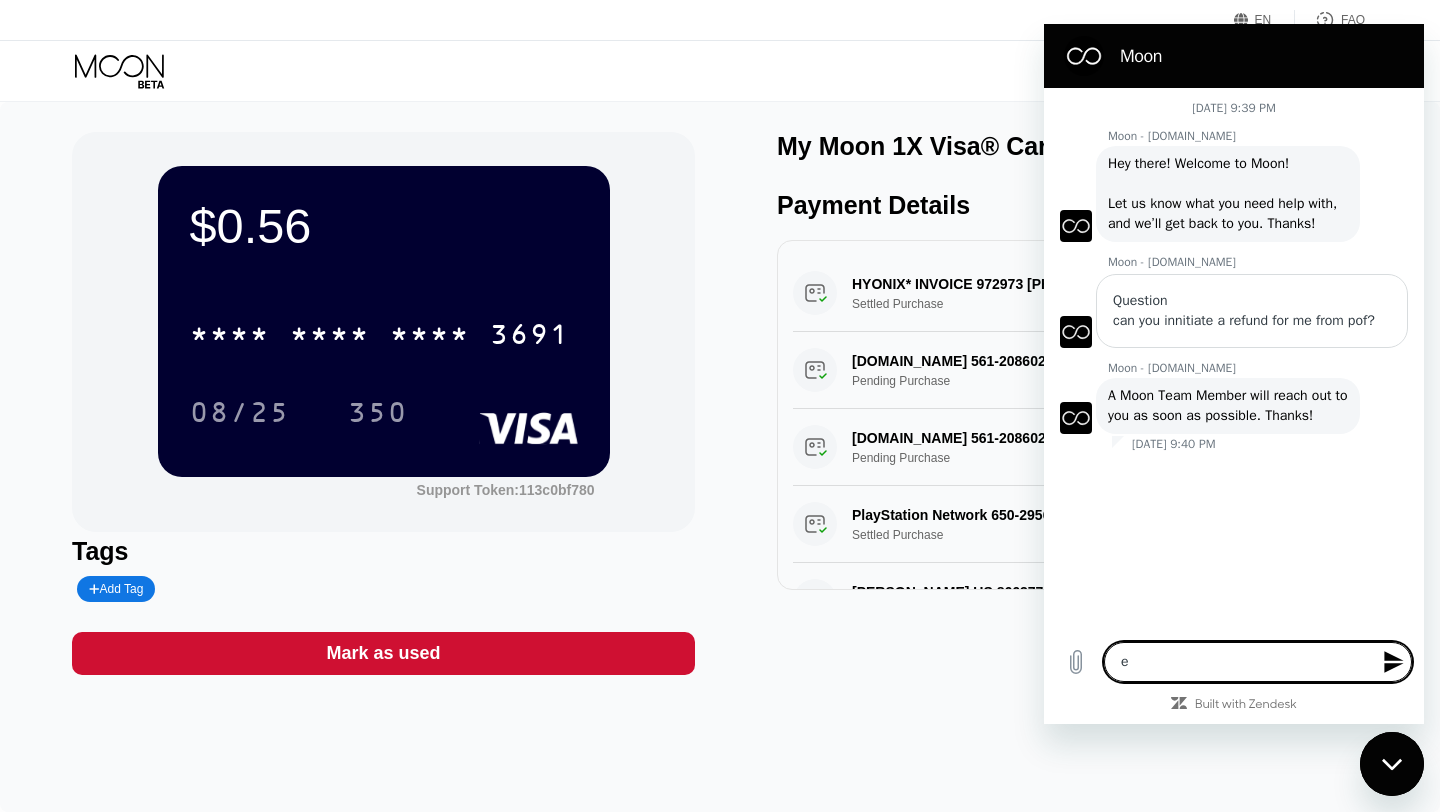 type on "x" 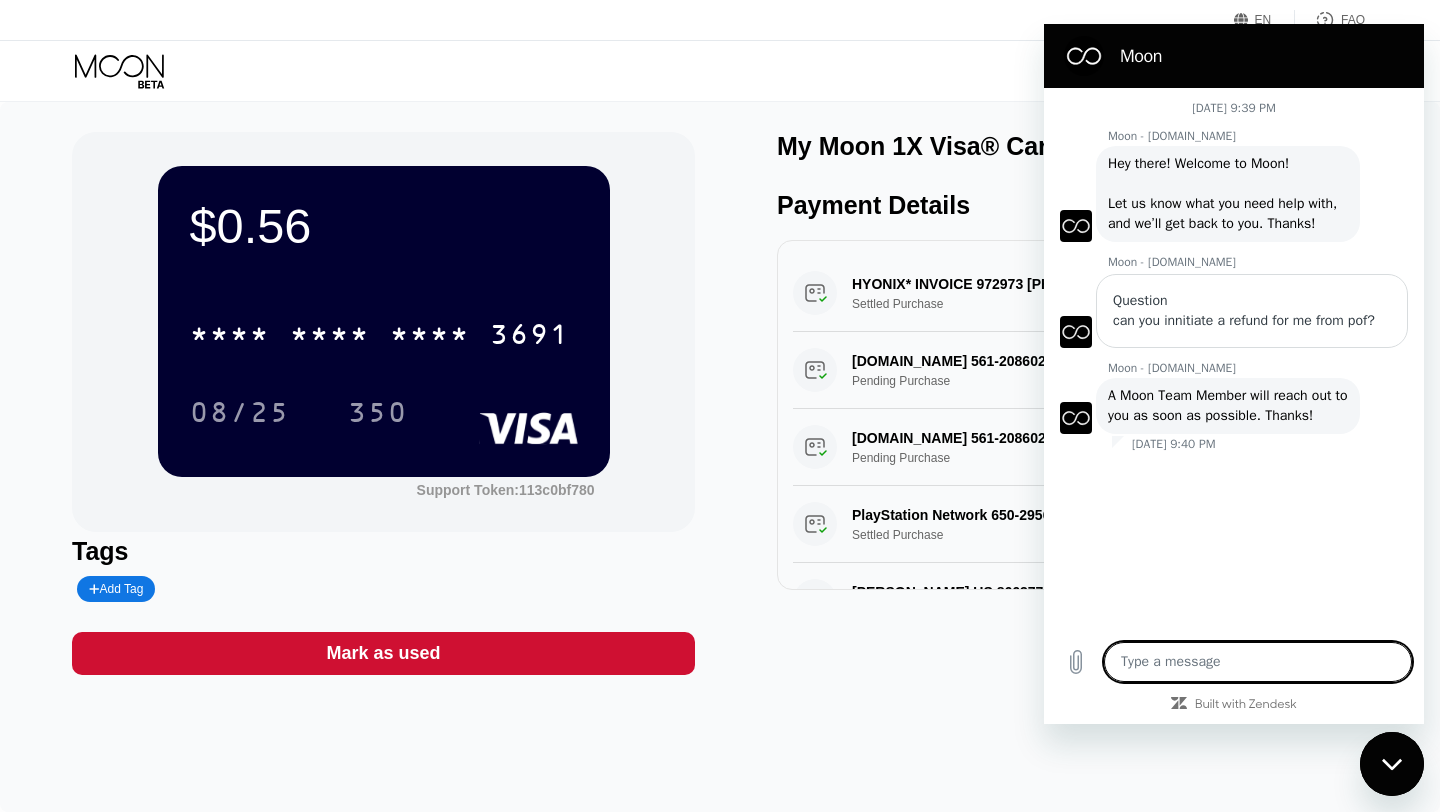 type on "H" 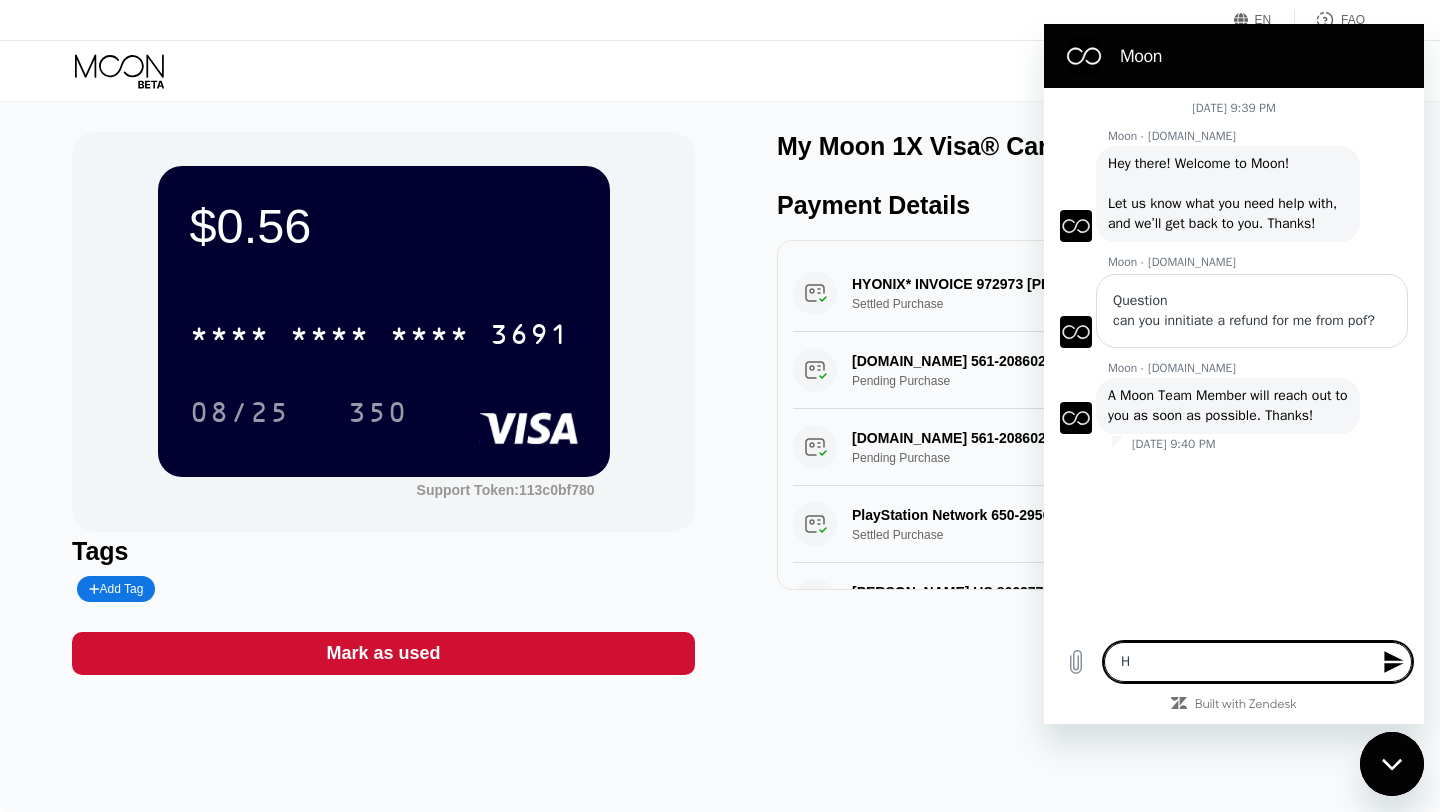 type on "He" 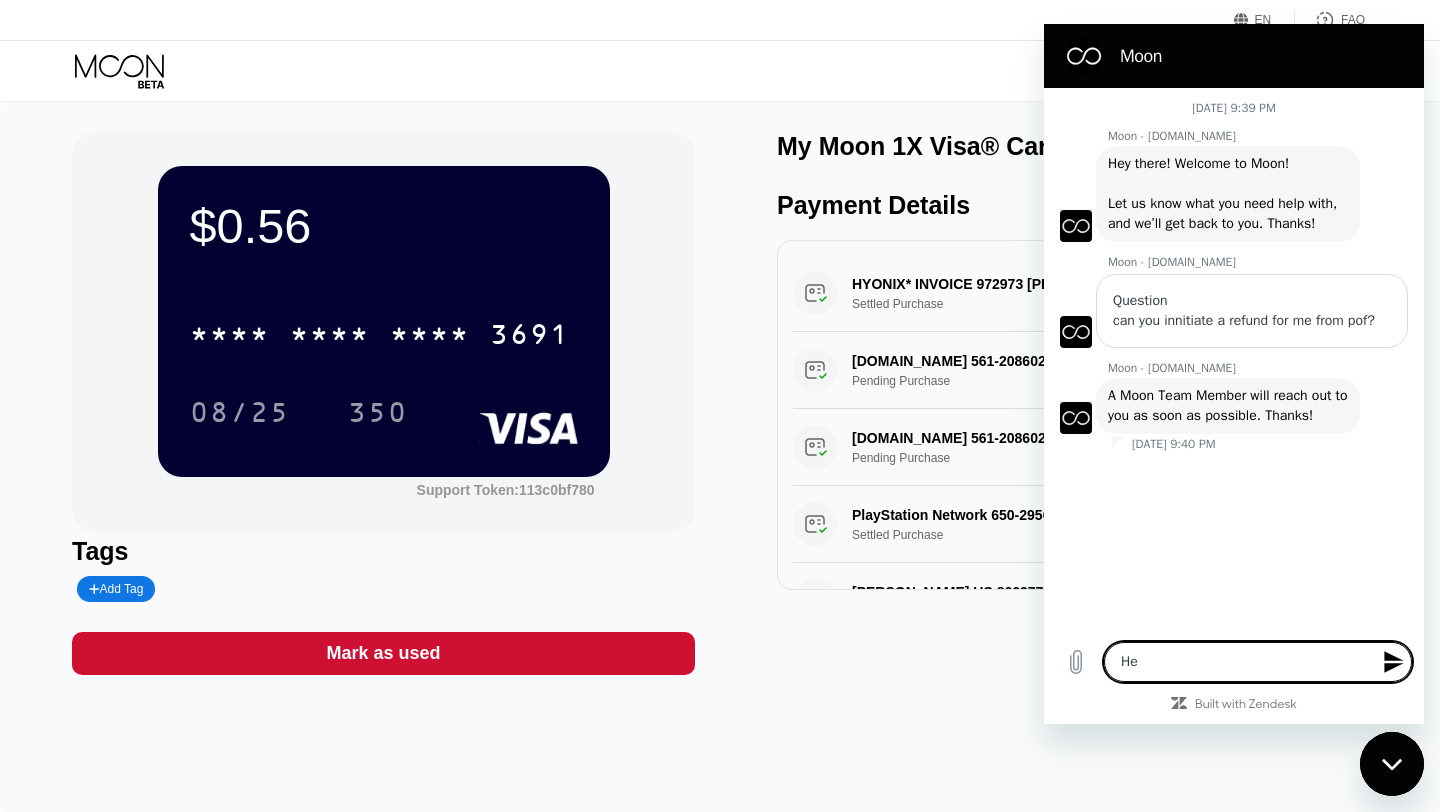 type on "Hel" 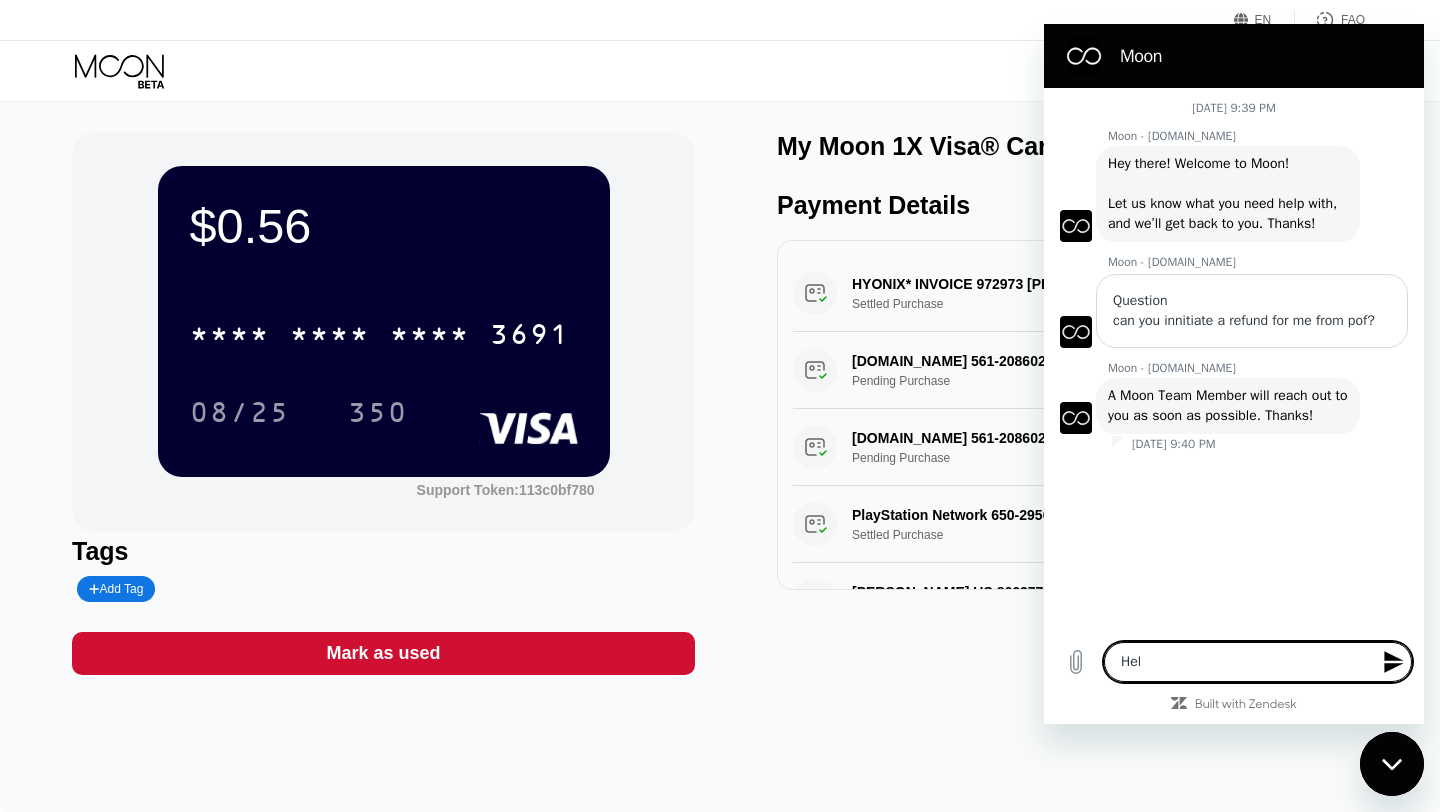 type on "Hell" 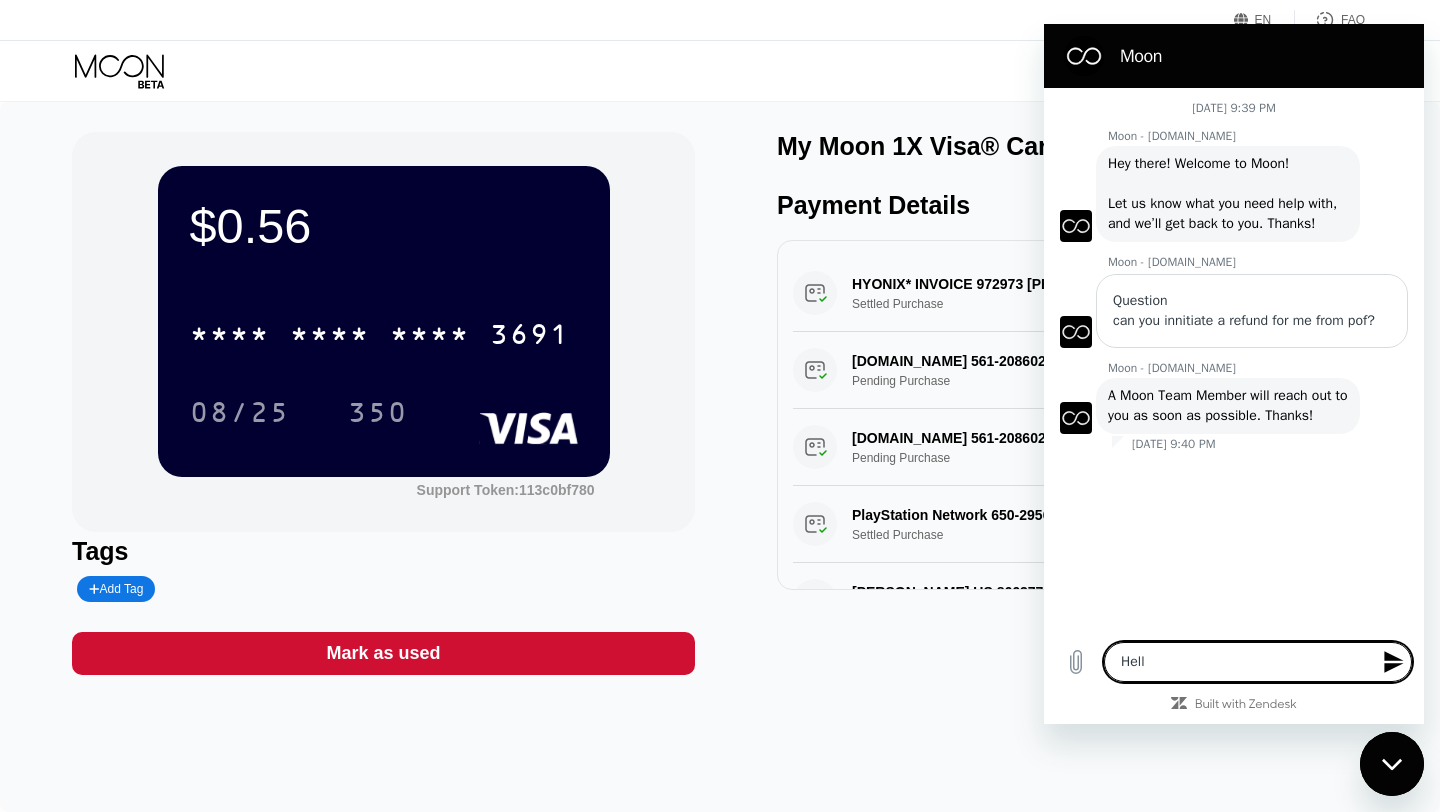 type on "Hello" 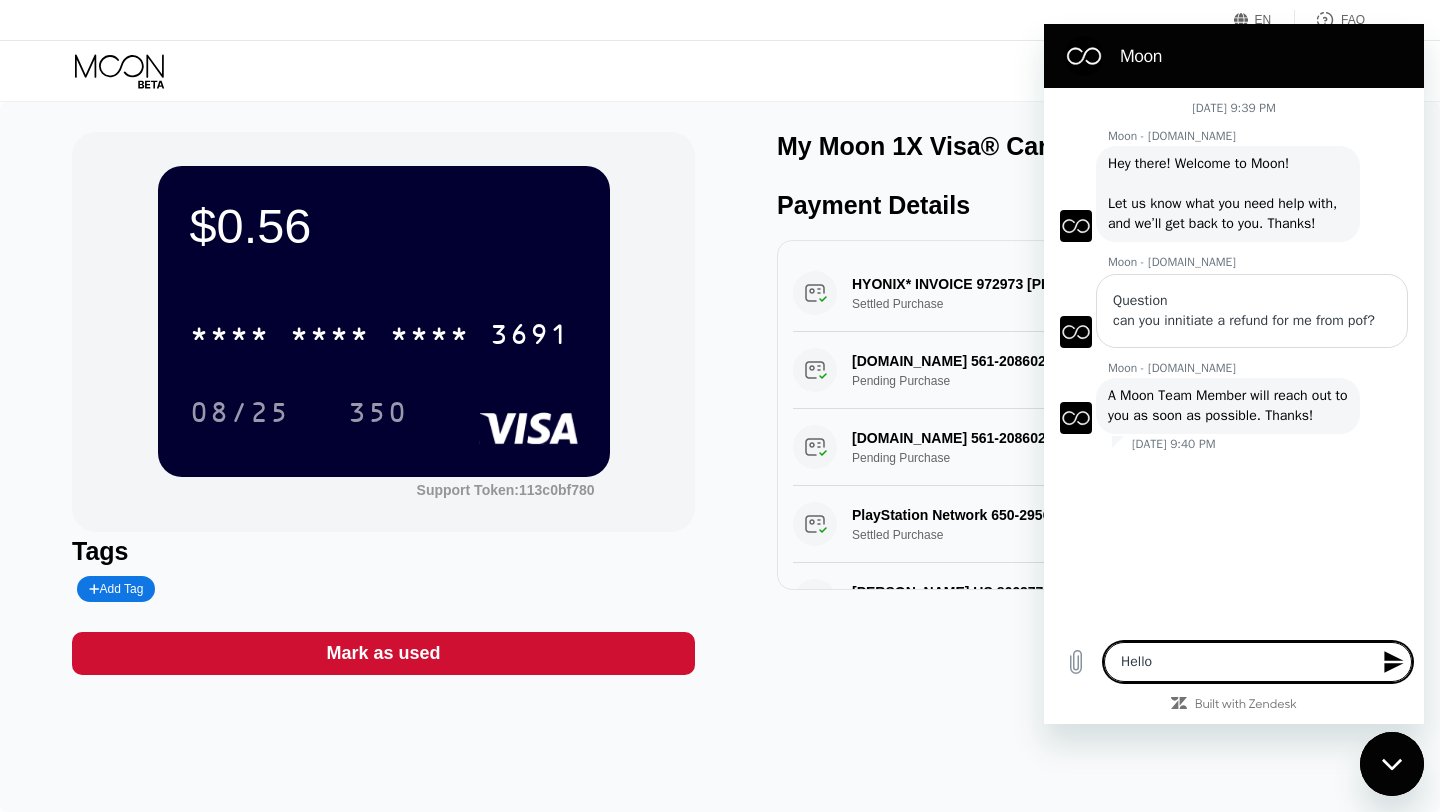 type on "Hello" 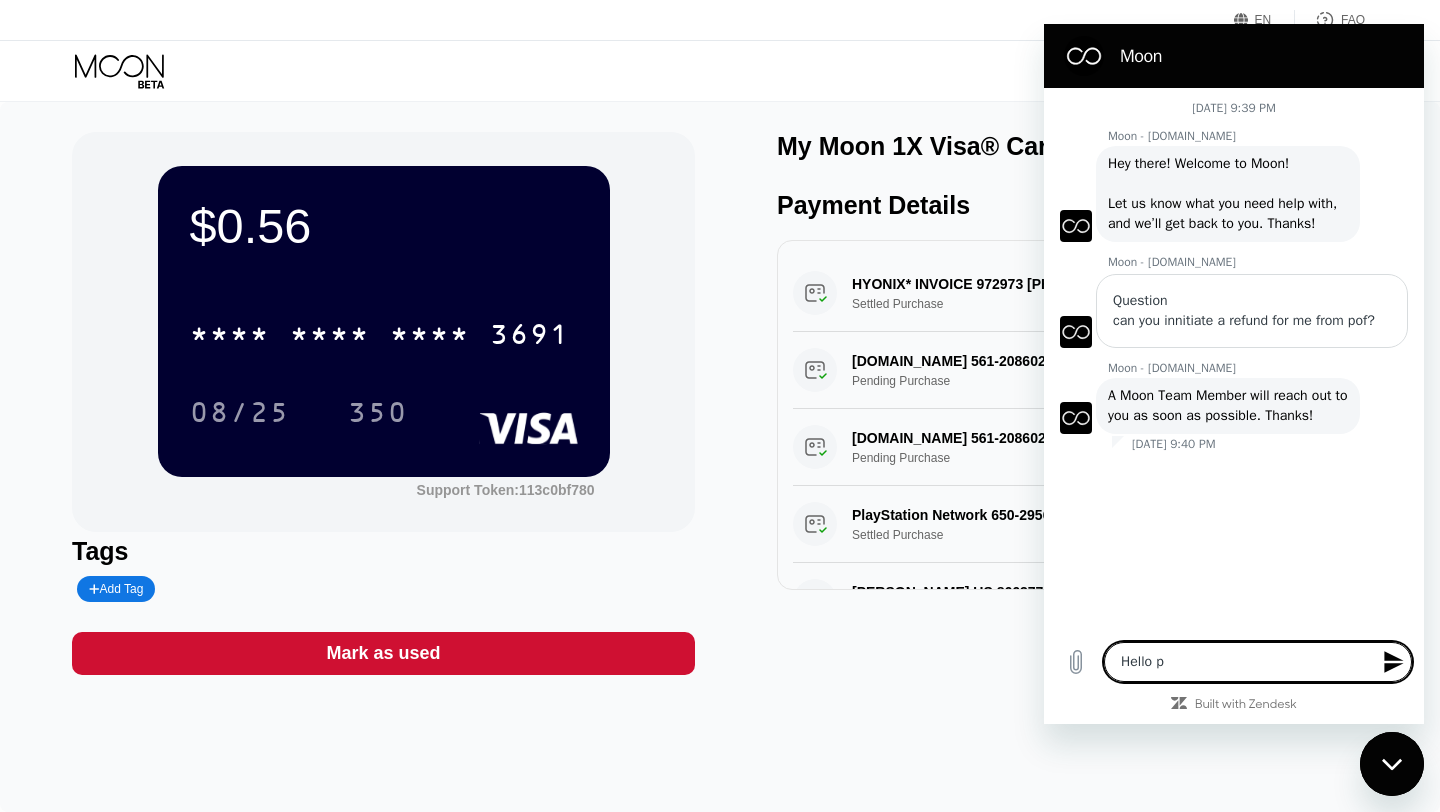 type on "Hello pl" 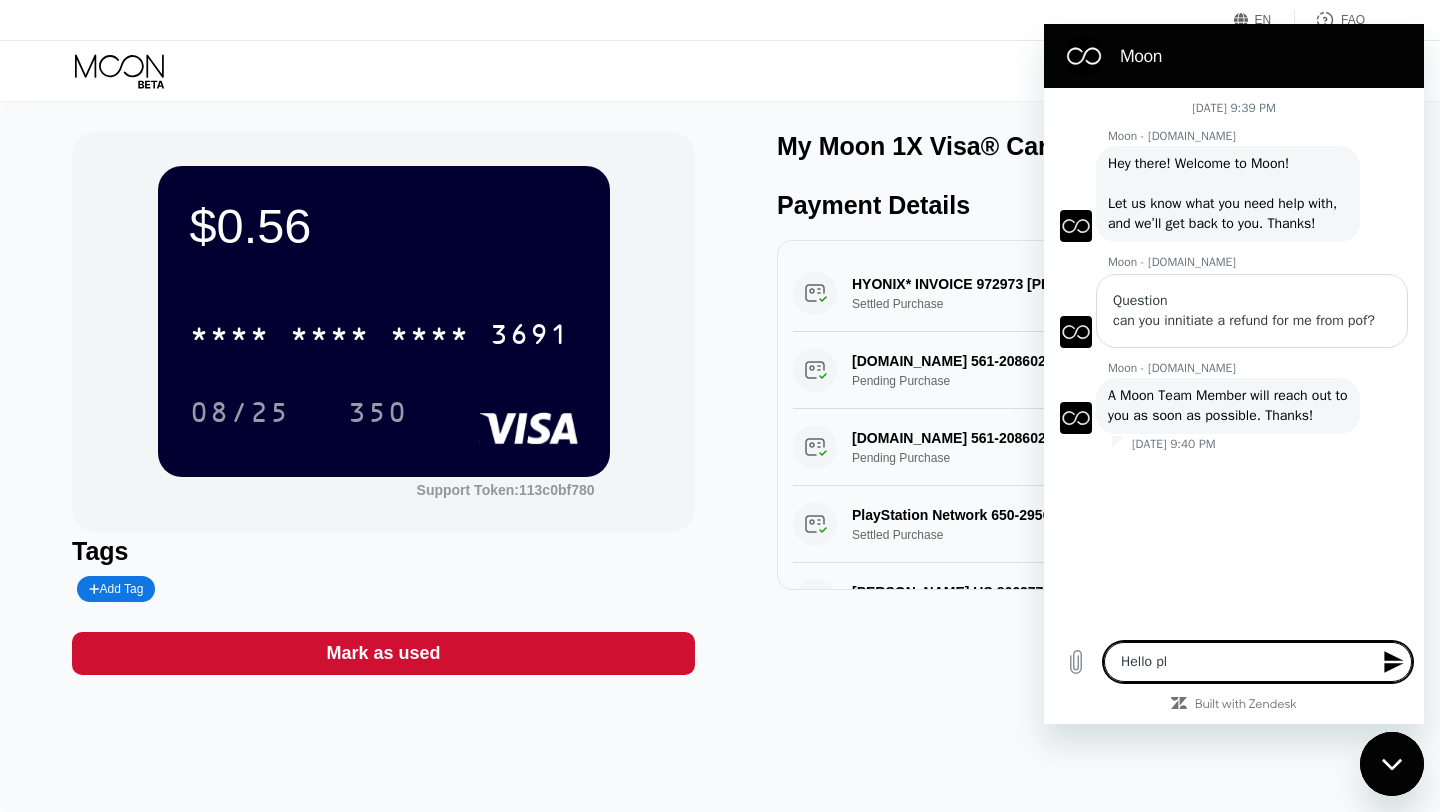 type on "Hello ple" 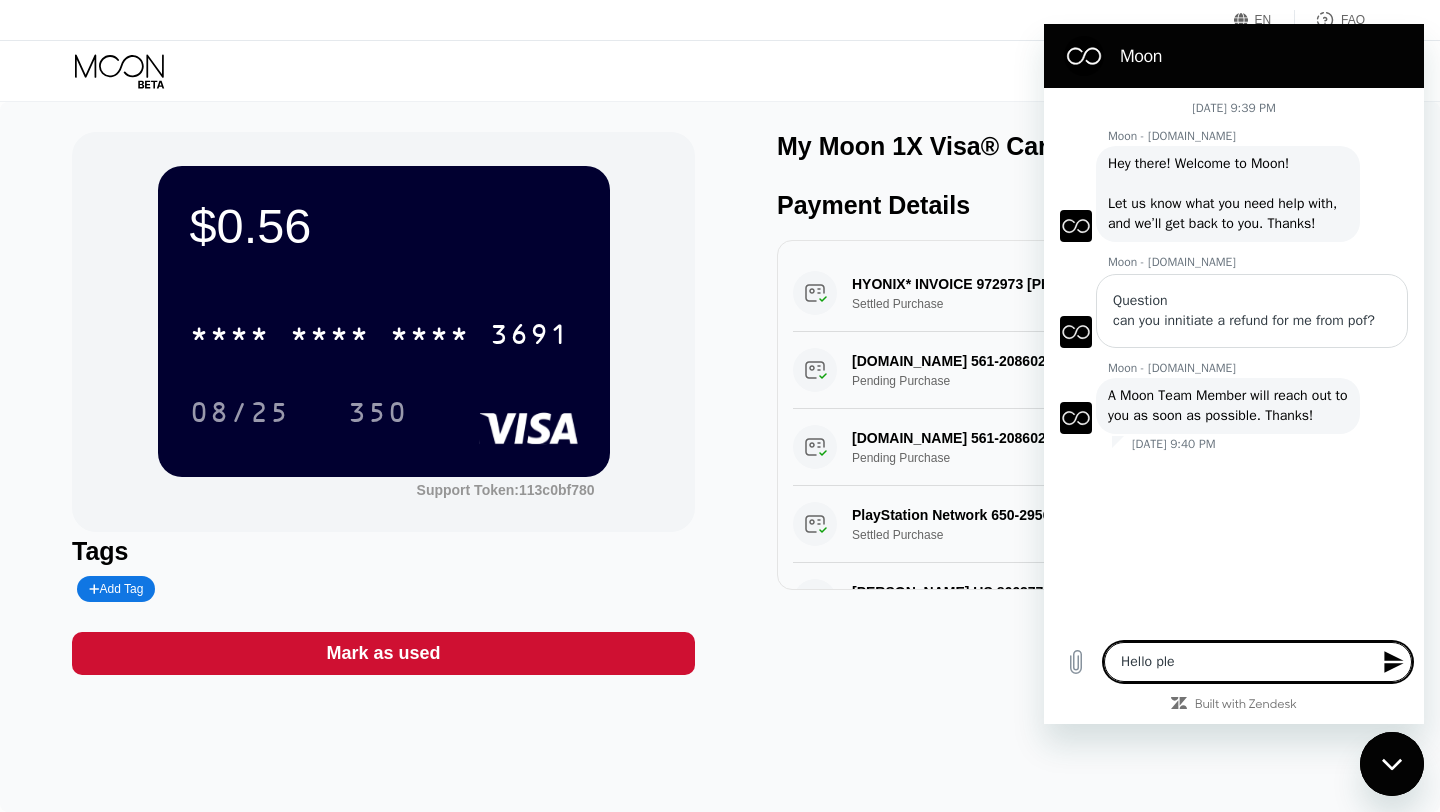 type on "Hello plea" 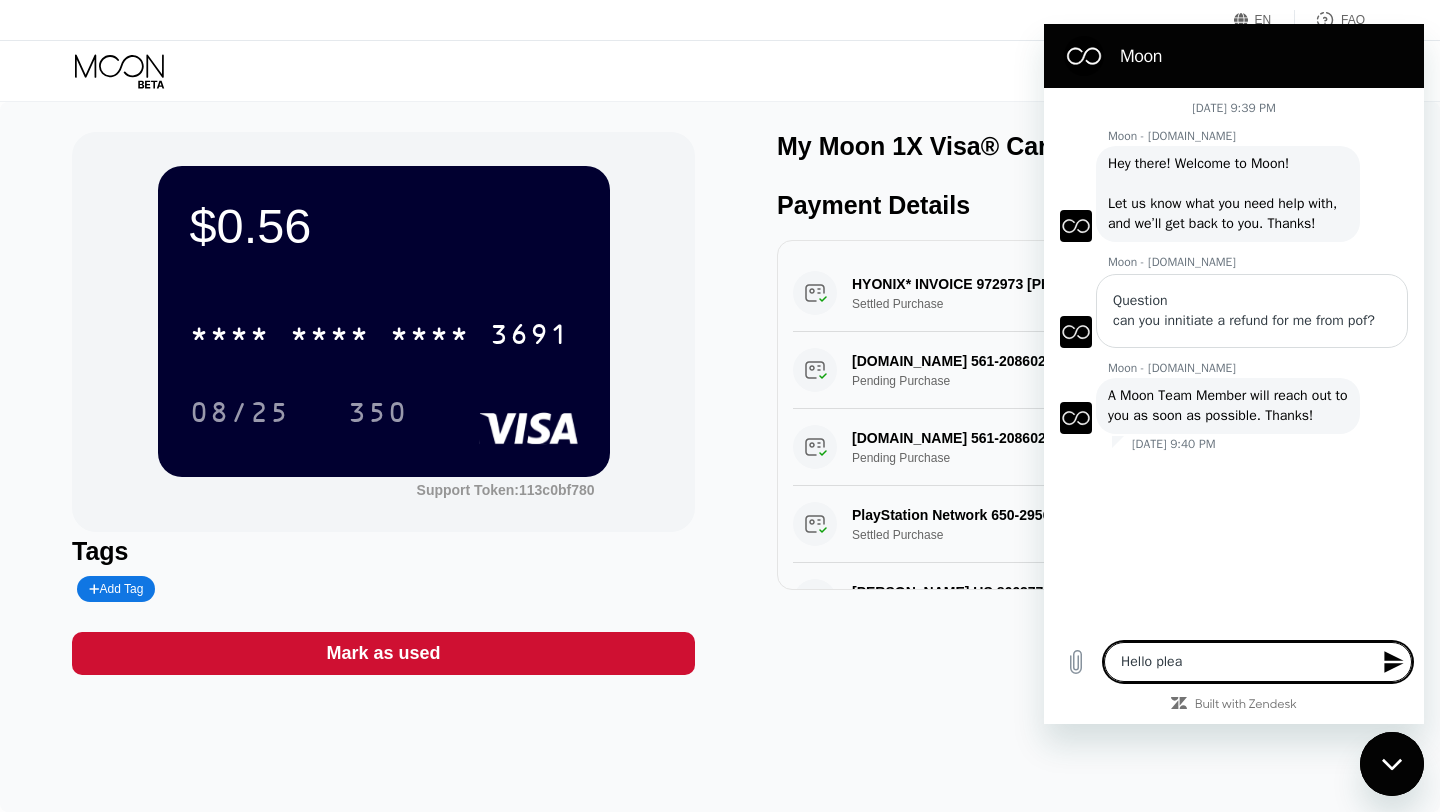 type on "Hello pleas" 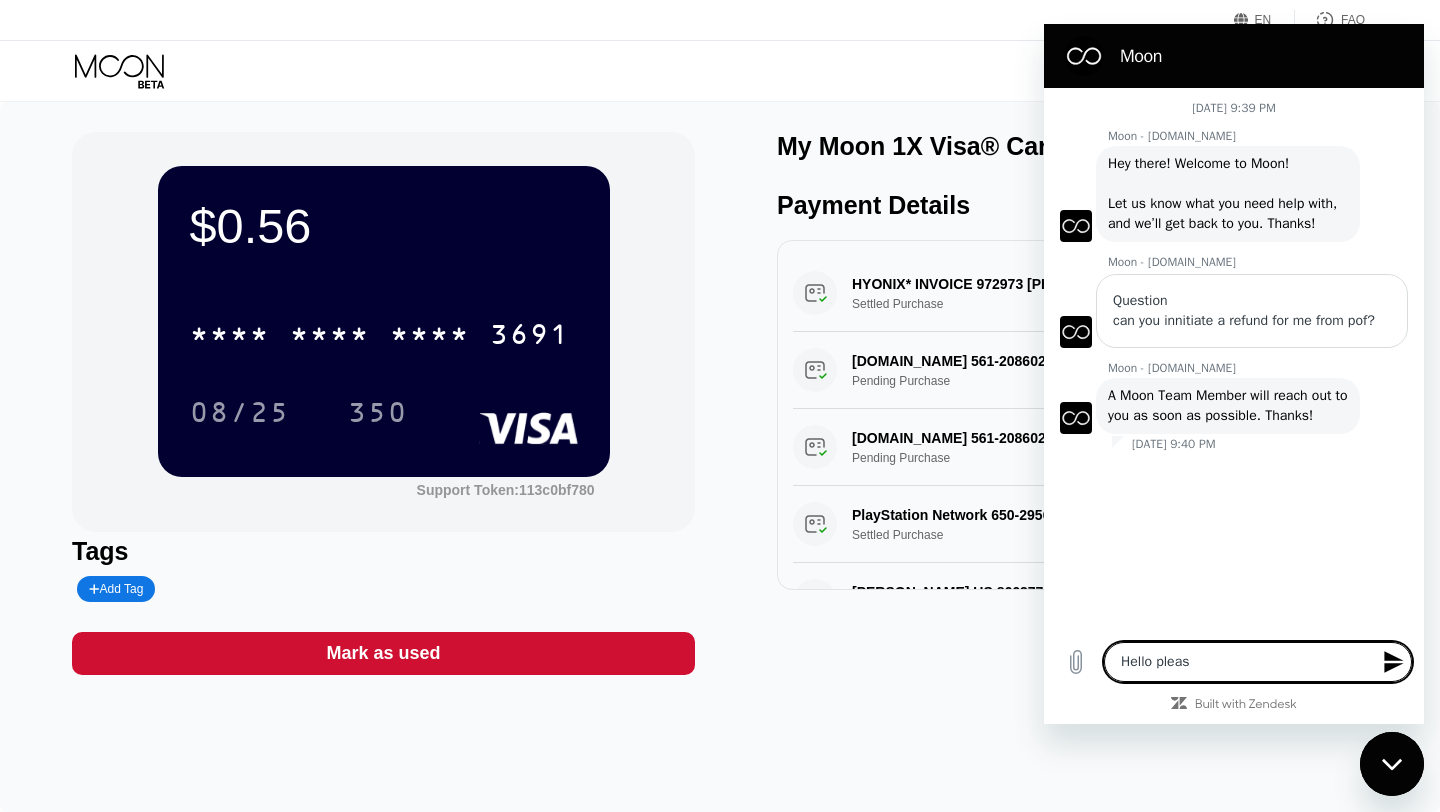 type on "Hello please" 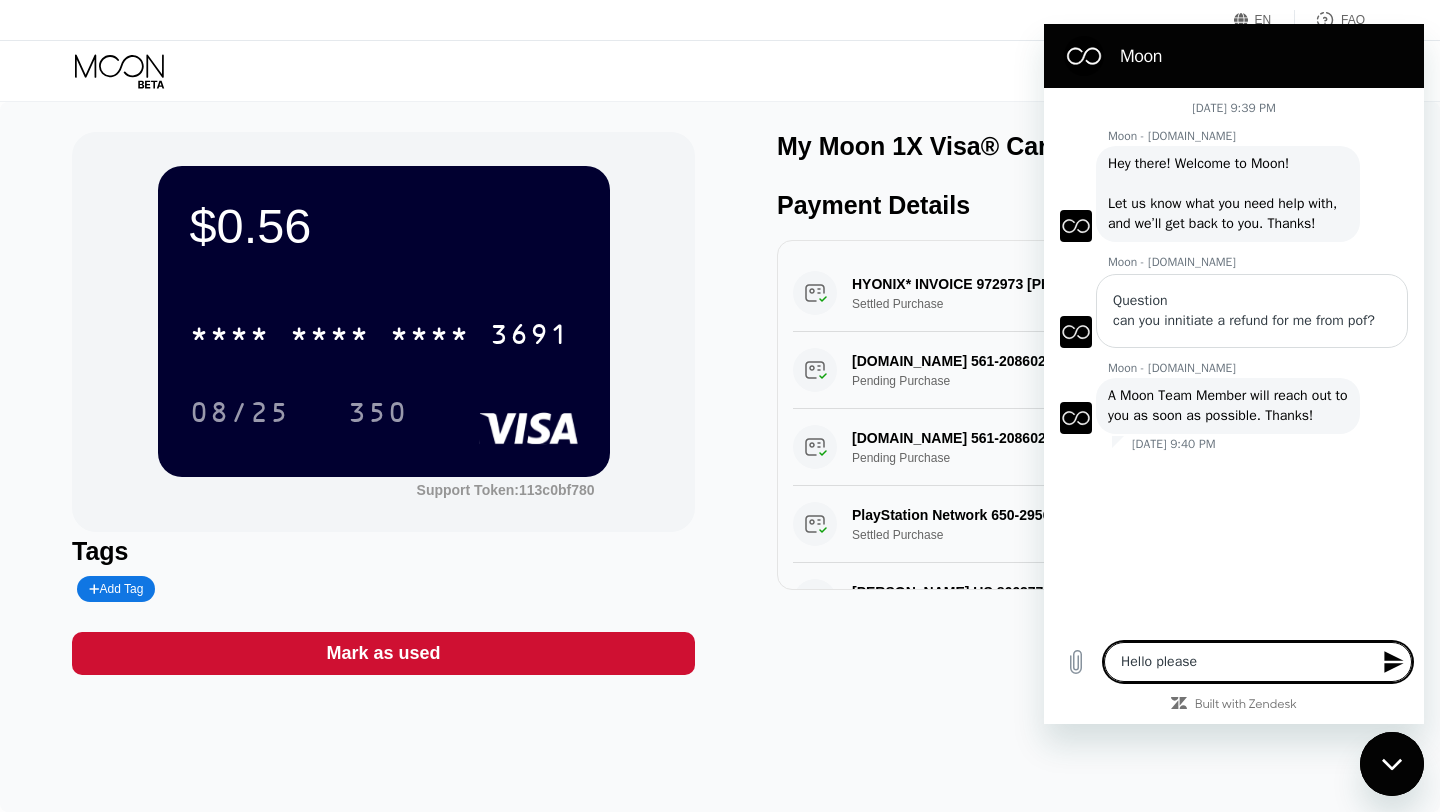 type on "Hello please" 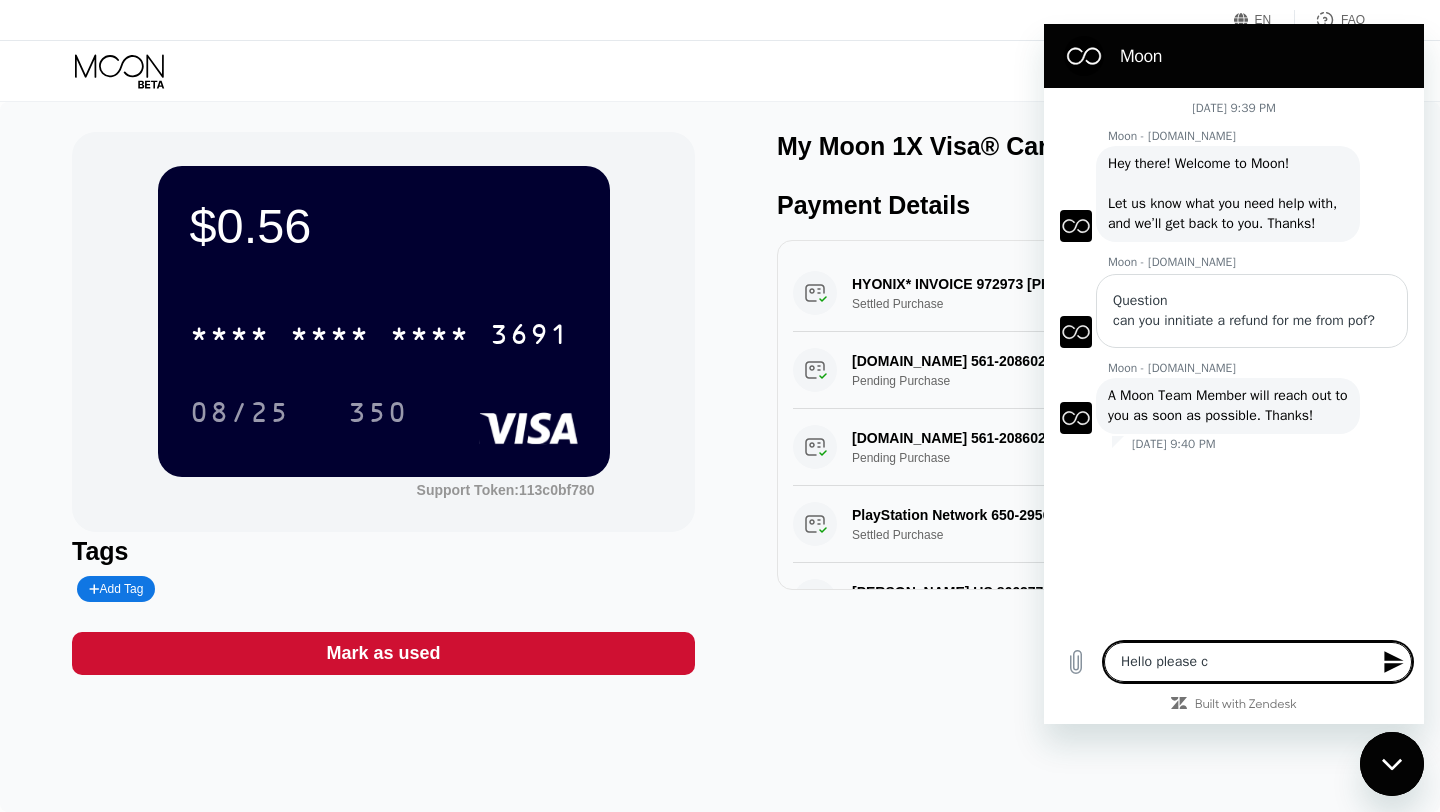 type on "Hello please ca" 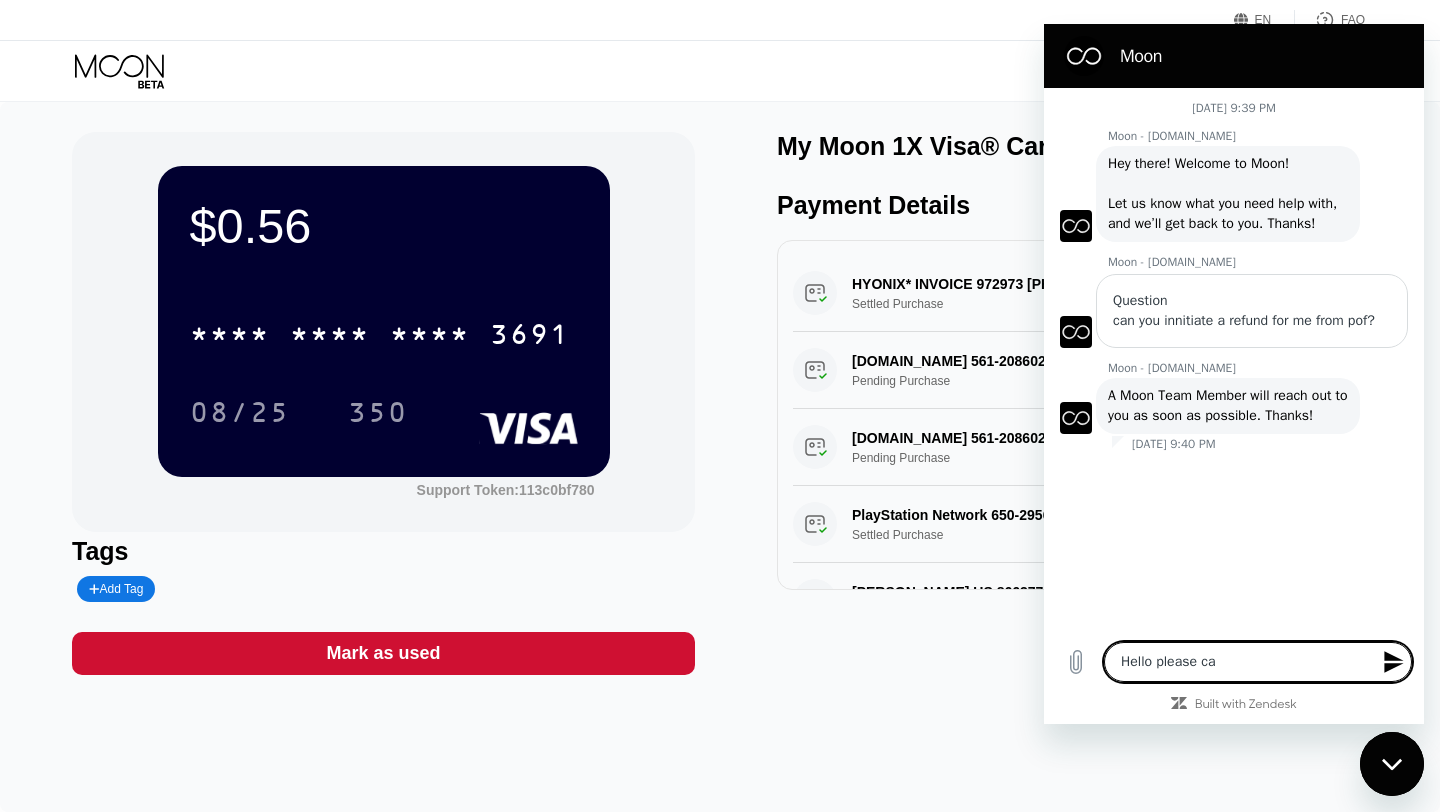 type on "Hello please can" 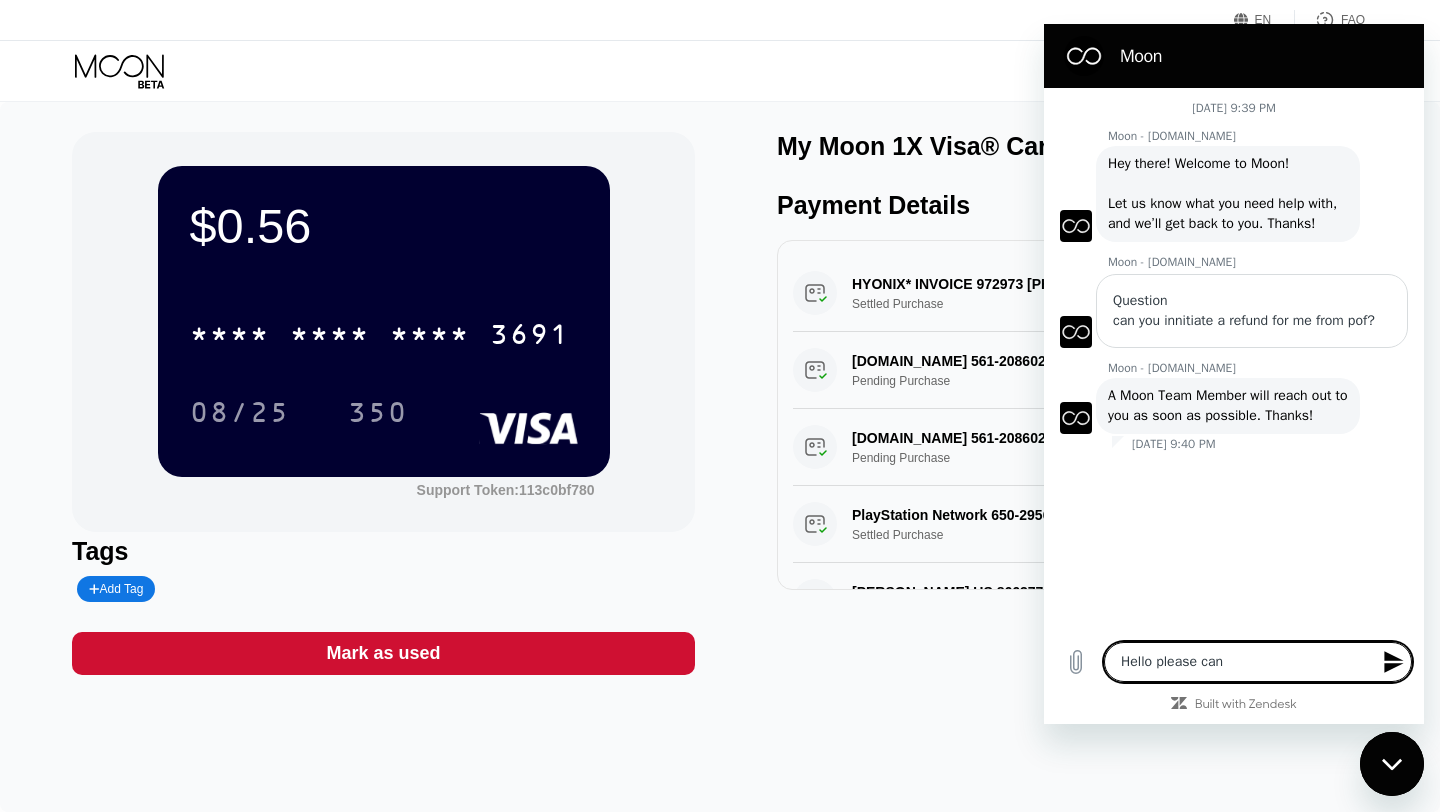 type on "Hello please can" 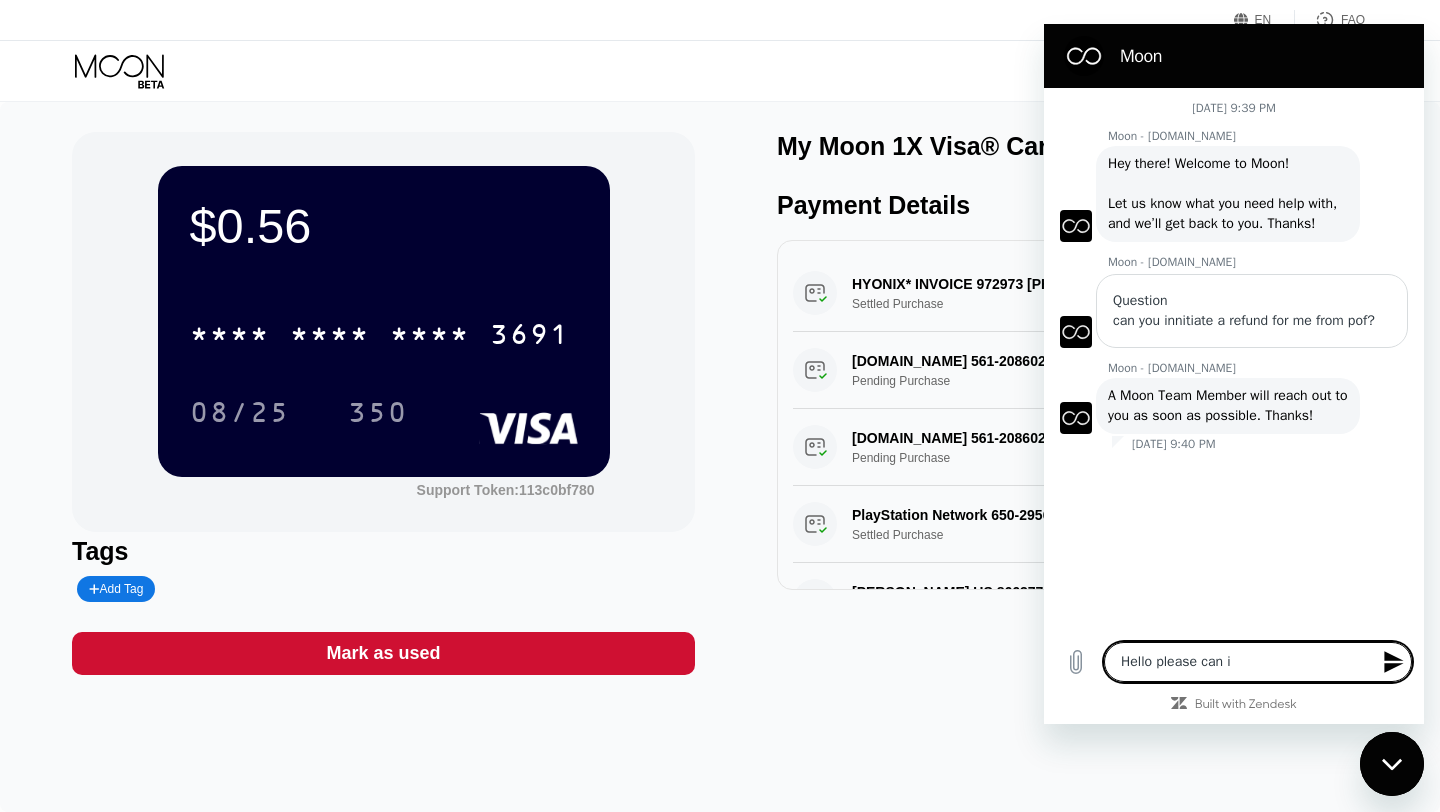 type on "Hello please can i" 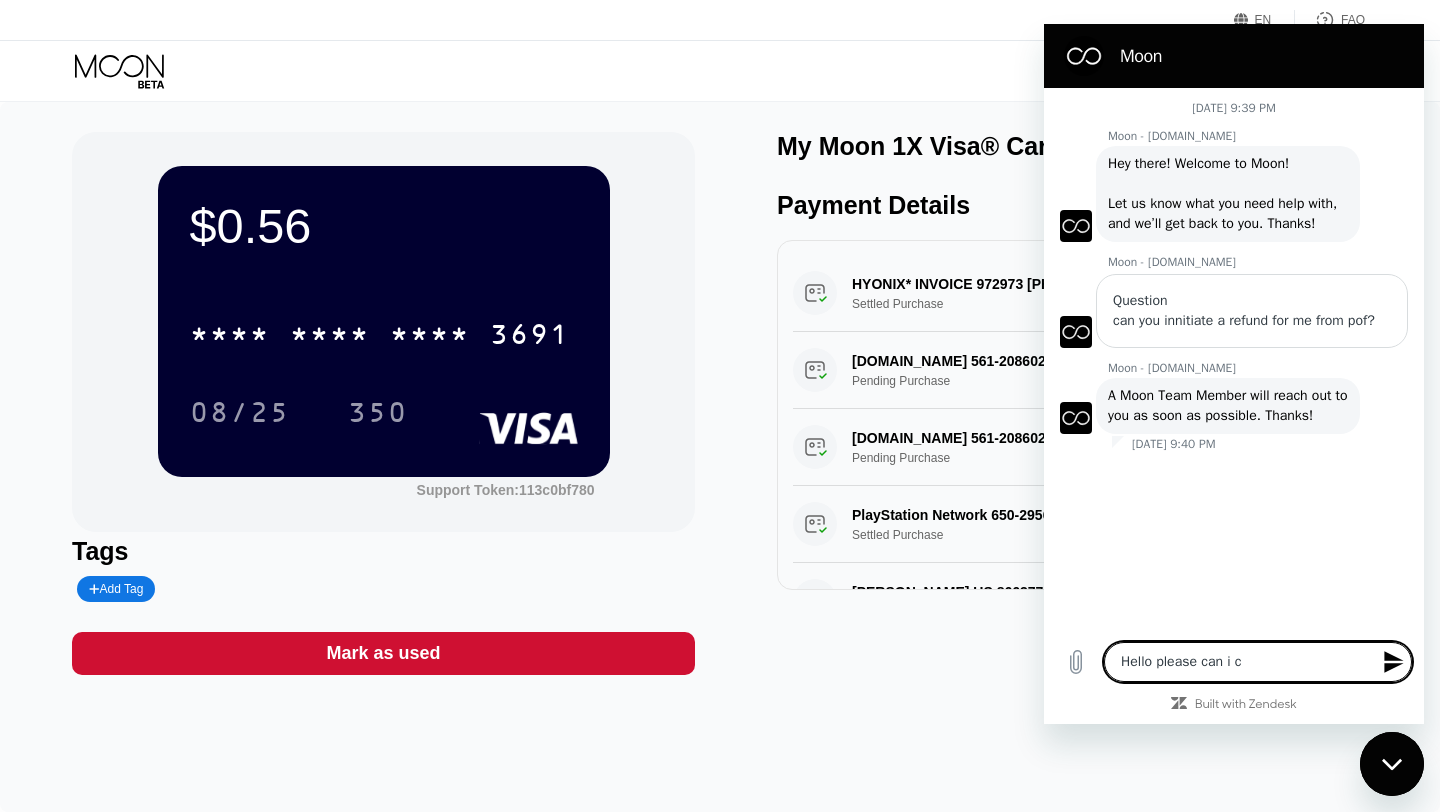 type on "Hello please can i ca" 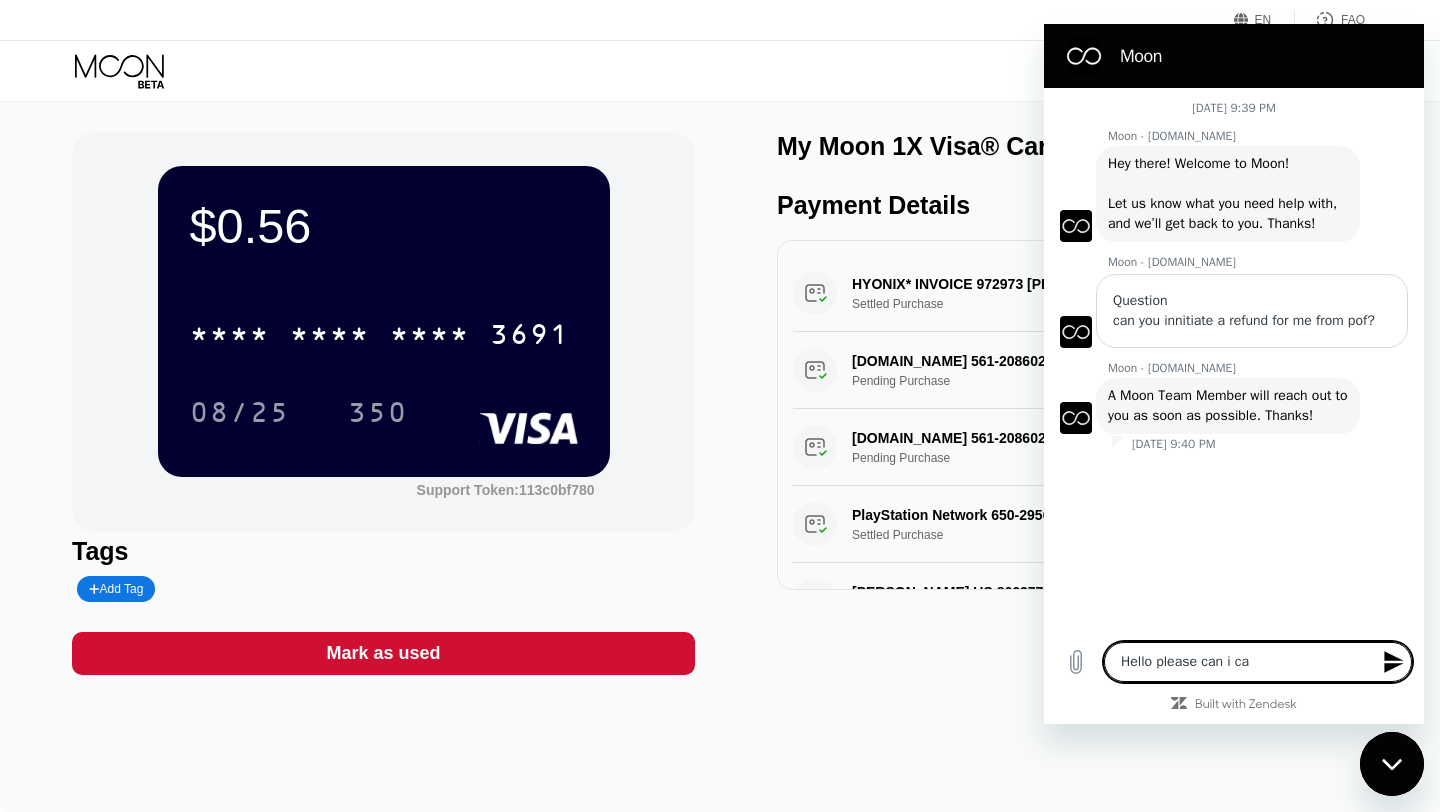 type on "x" 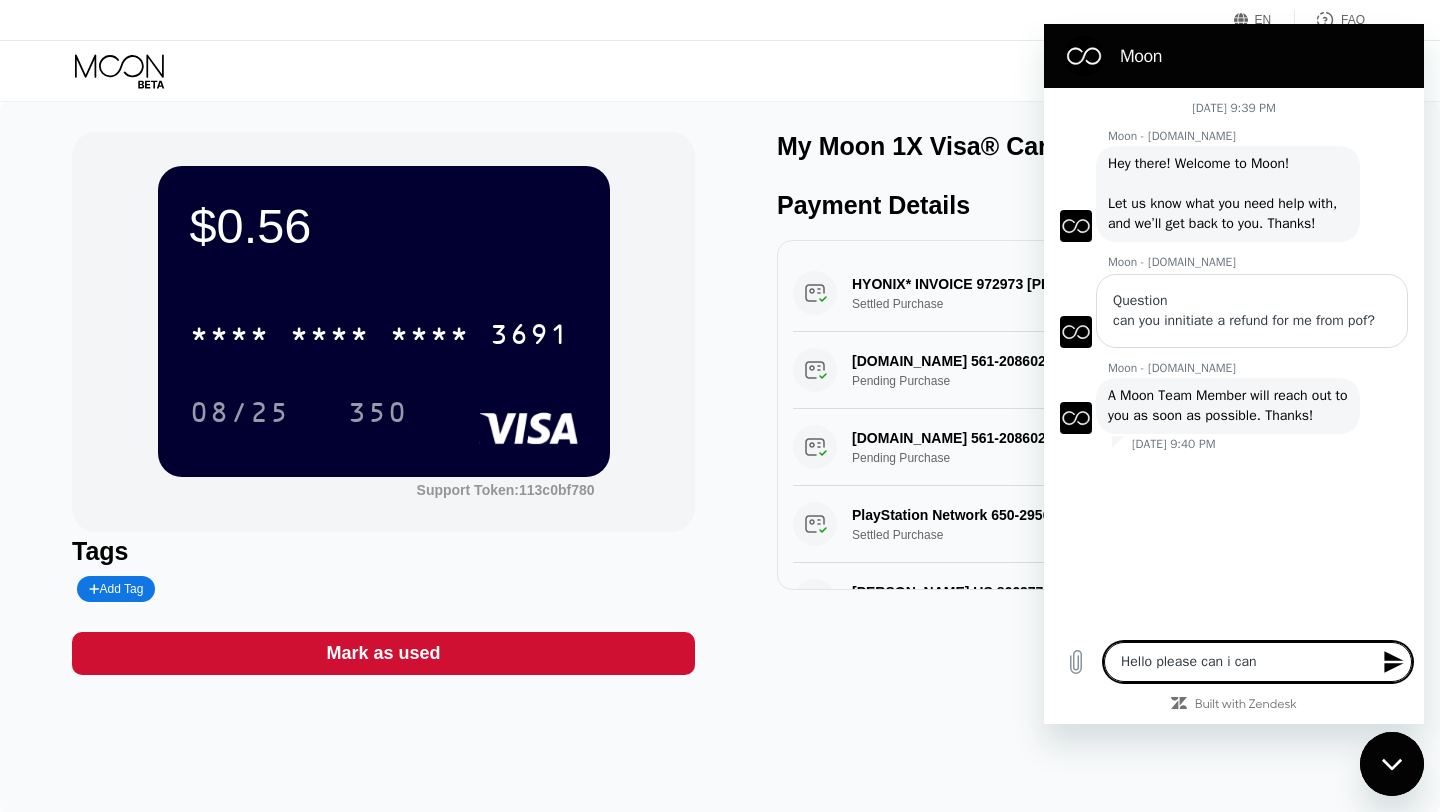 type on "Hello please can i canc" 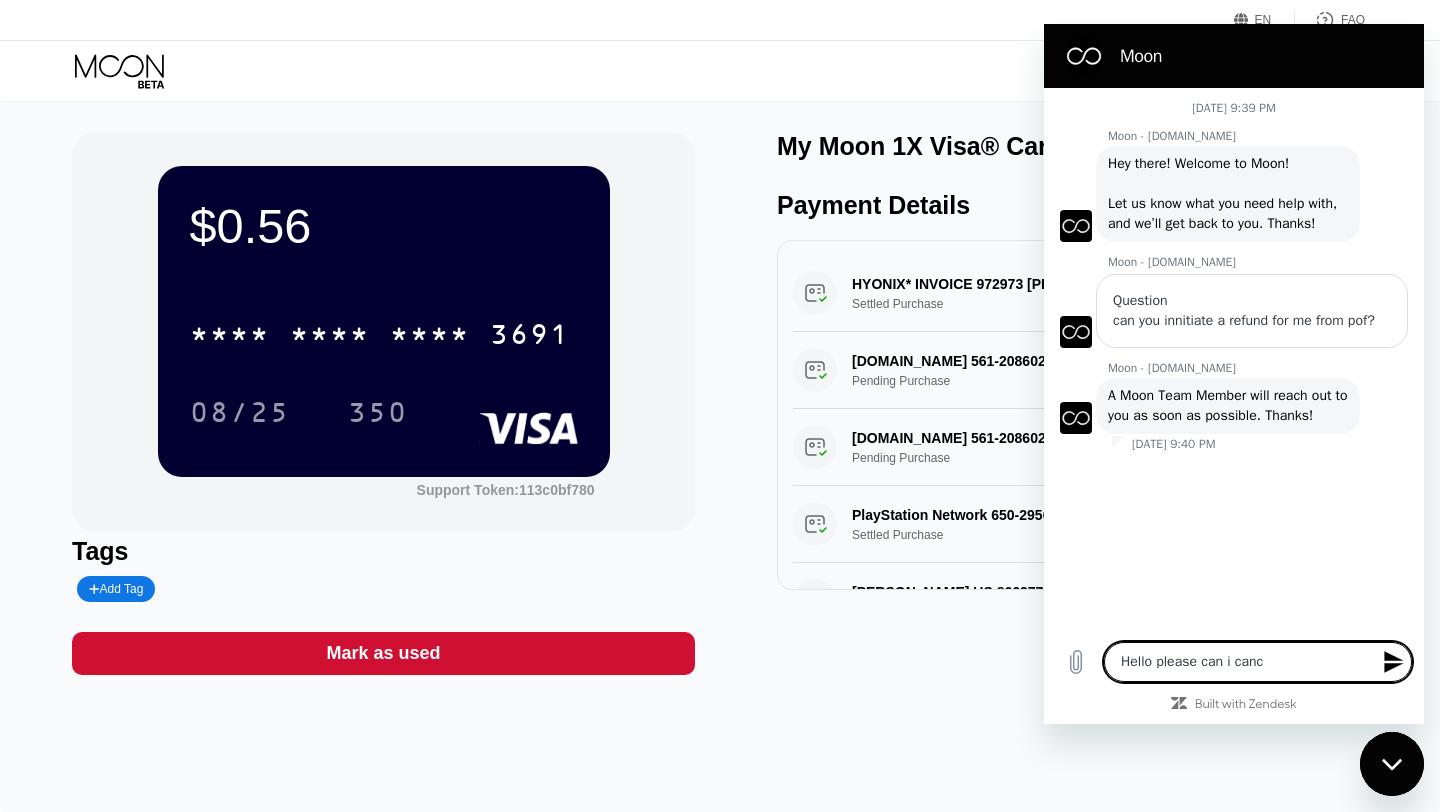 type on "Hello please can i cancl" 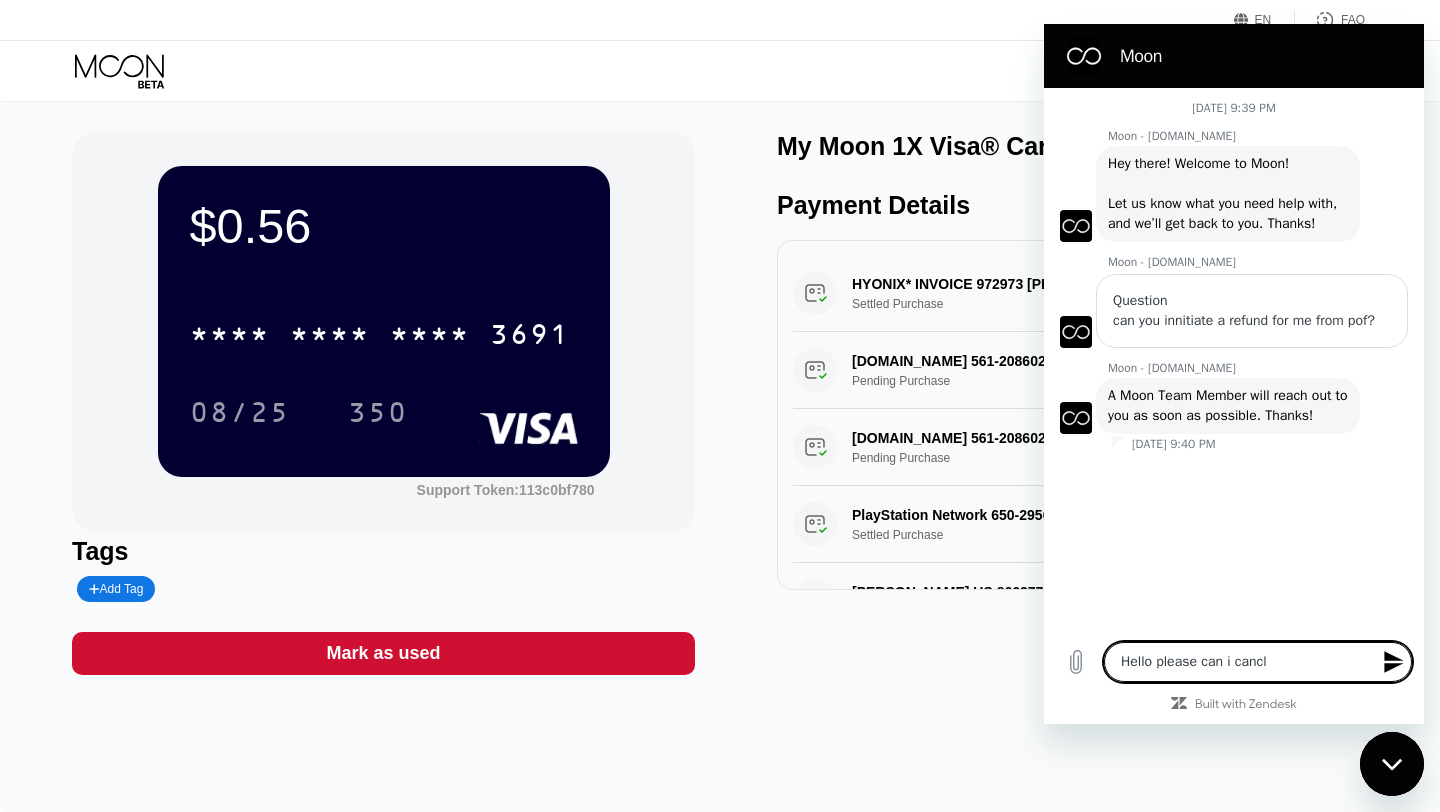 type on "Hello please can i cancle" 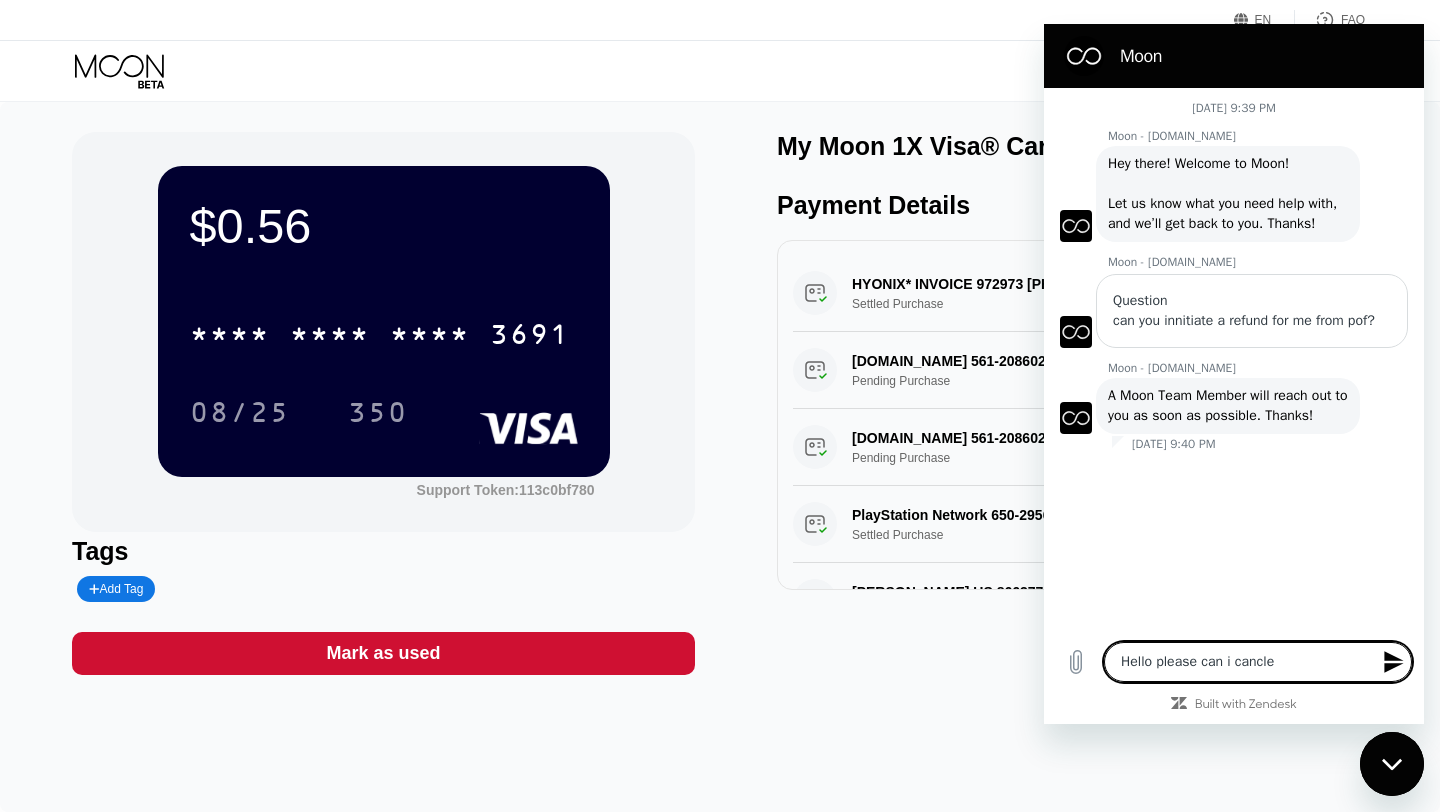 type on "Hello please can i cancle" 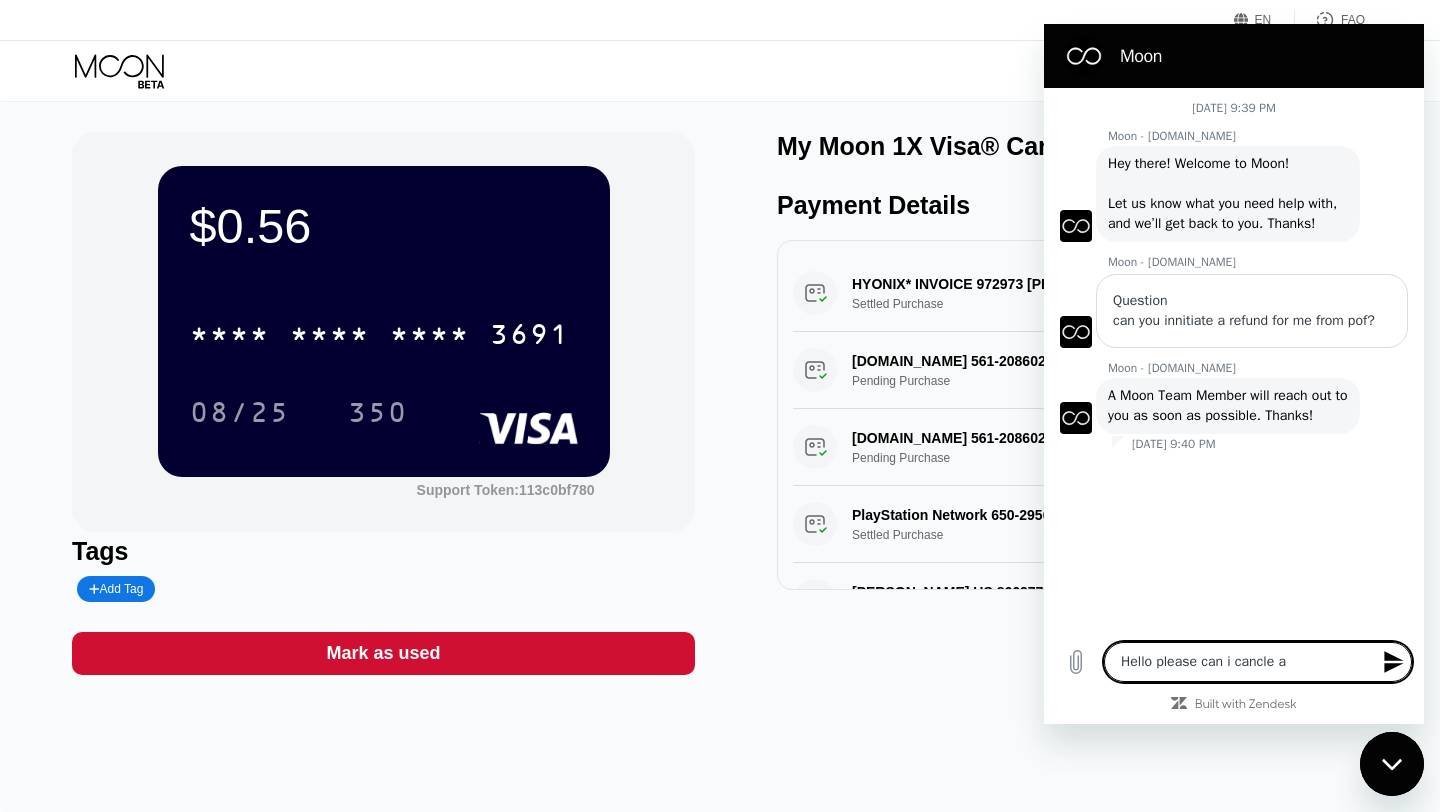type on "Hello please can i cancle a" 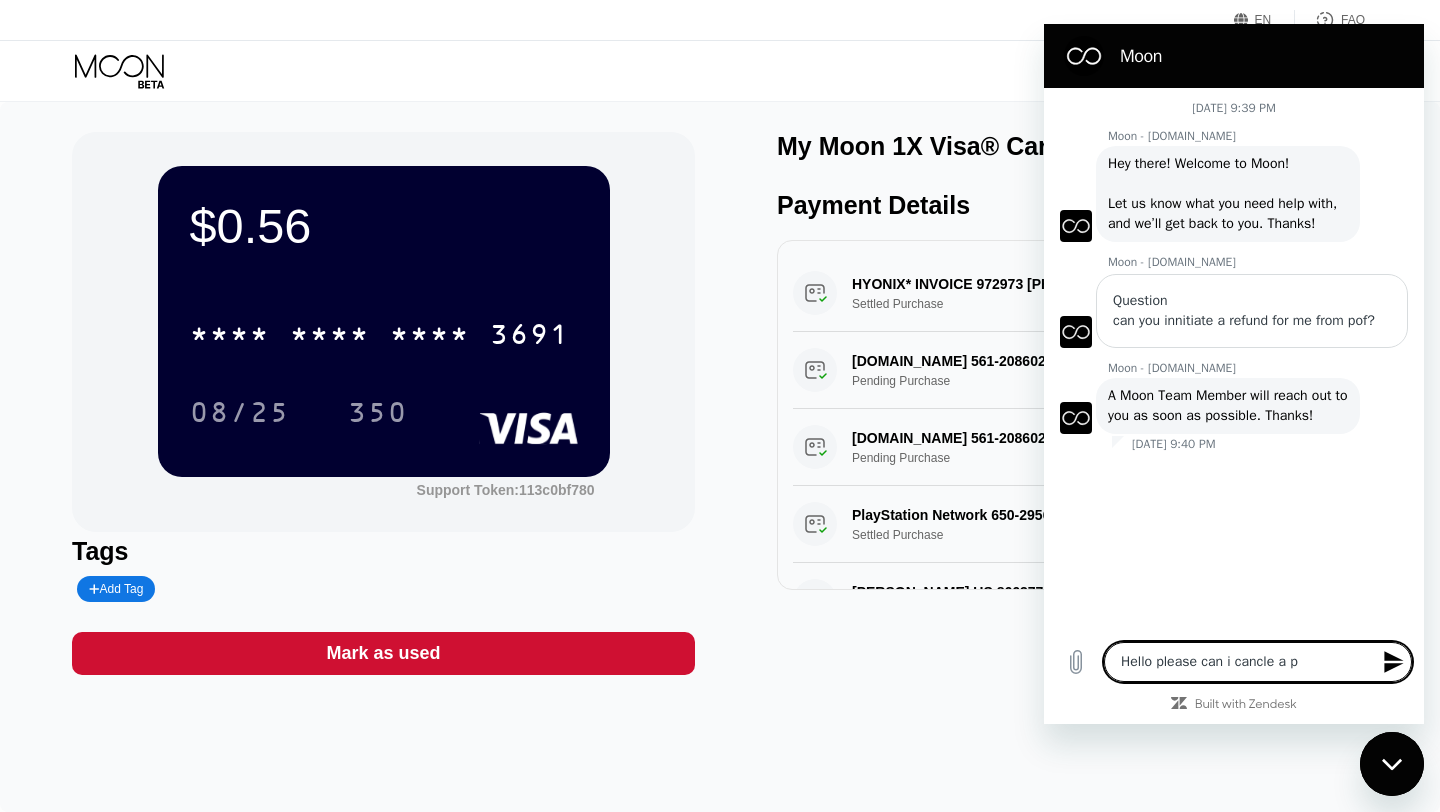 type on "Hello please can i cancle a pe" 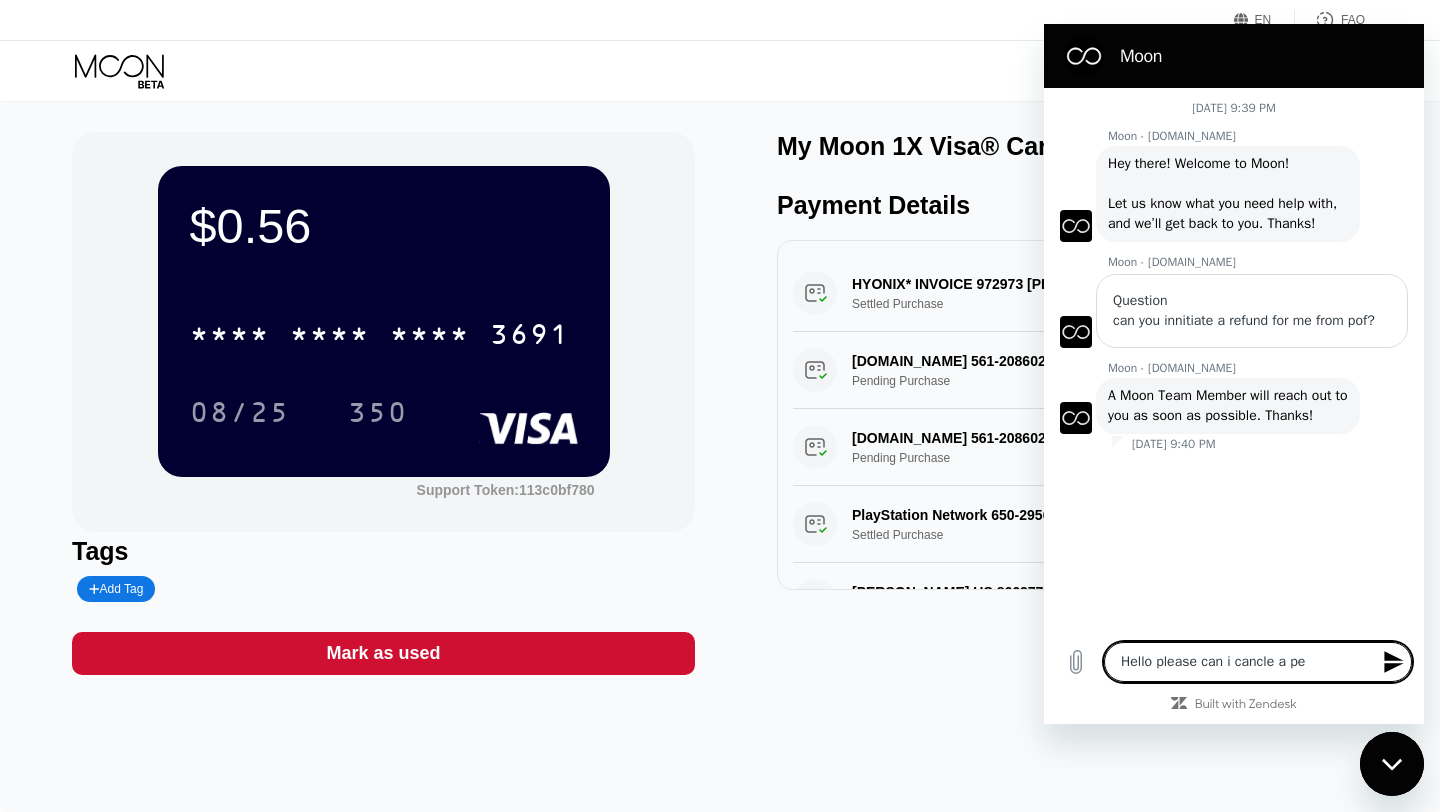 type on "Hello please can i cancle a pen" 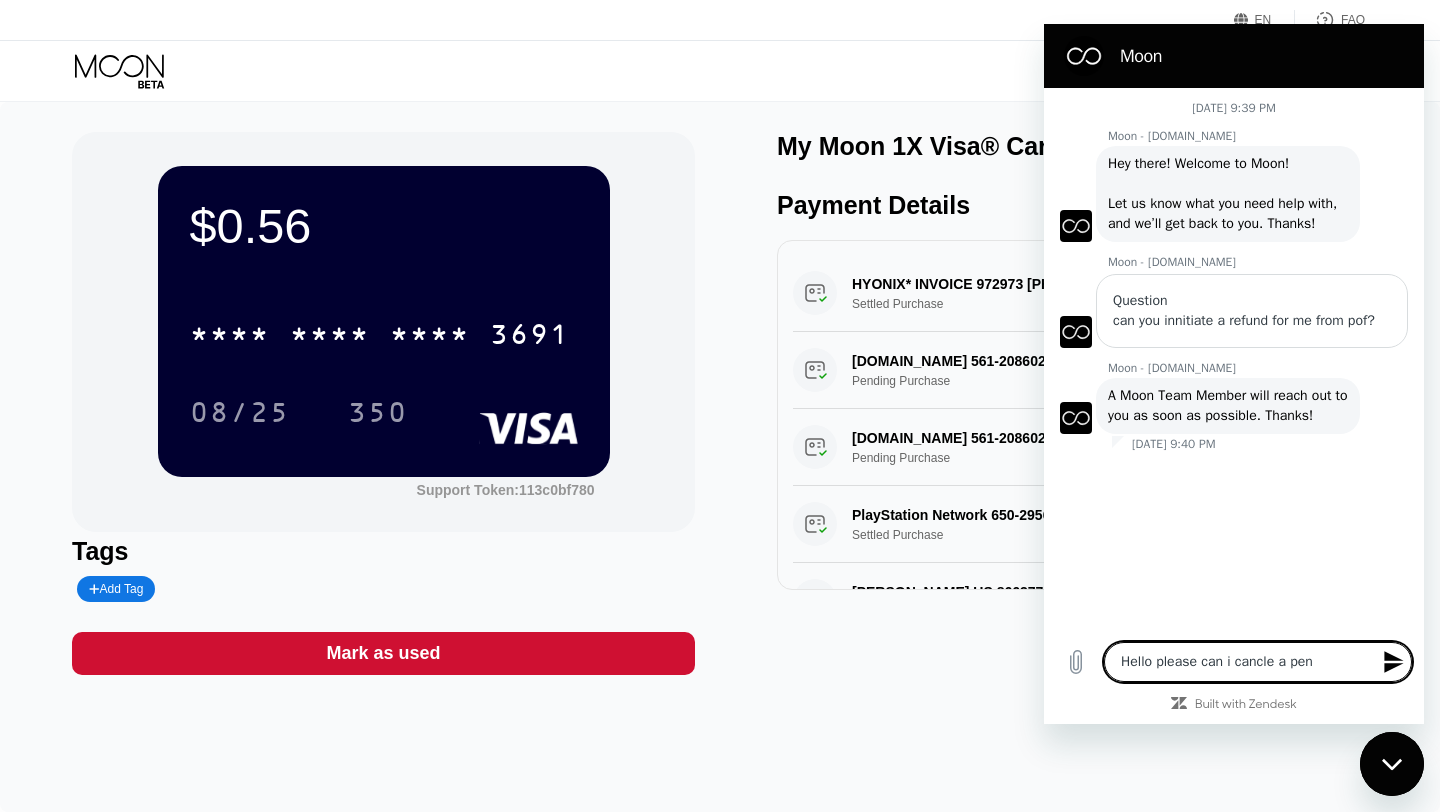 type on "Hello please can i cancle a pend" 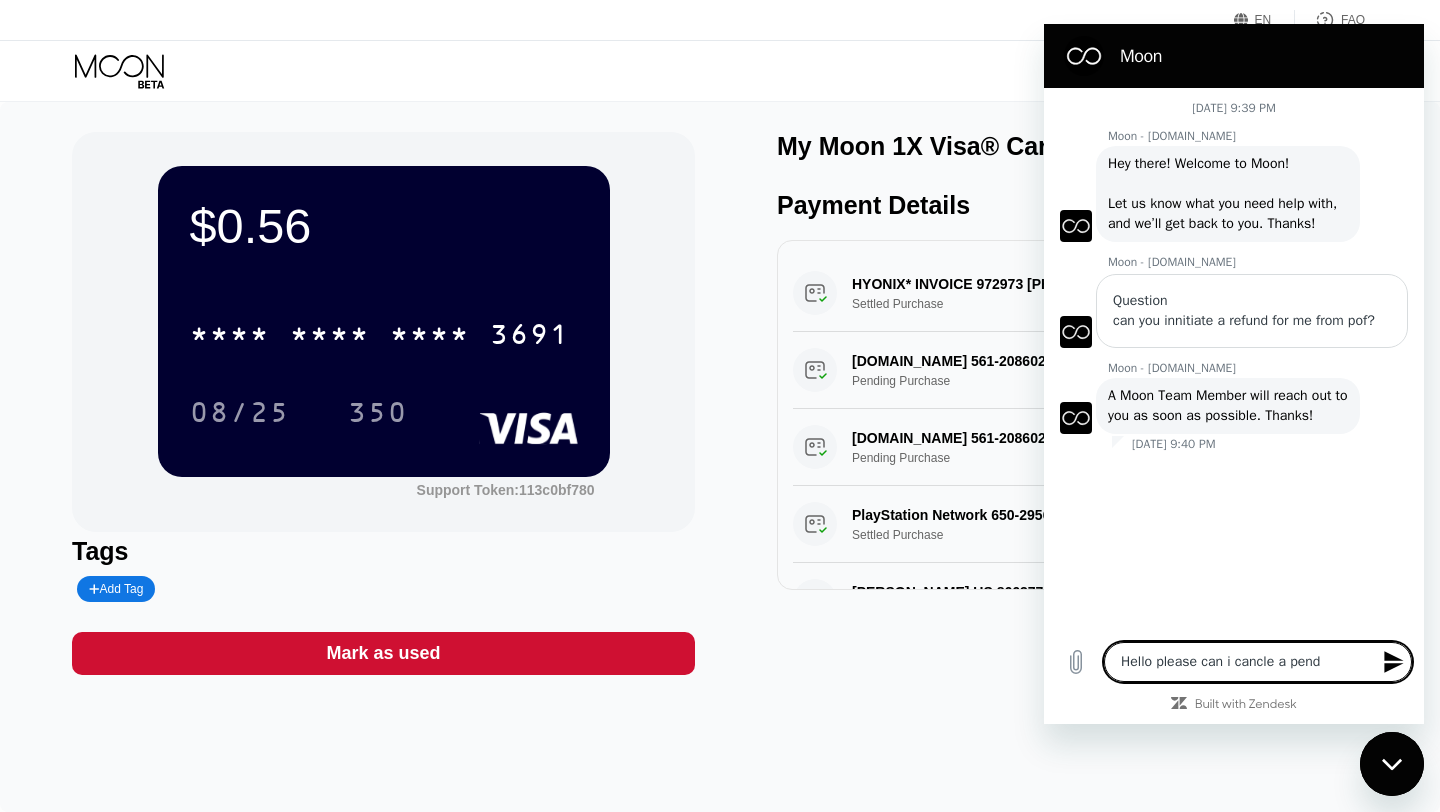 type on "Hello please can i cancle a pendi" 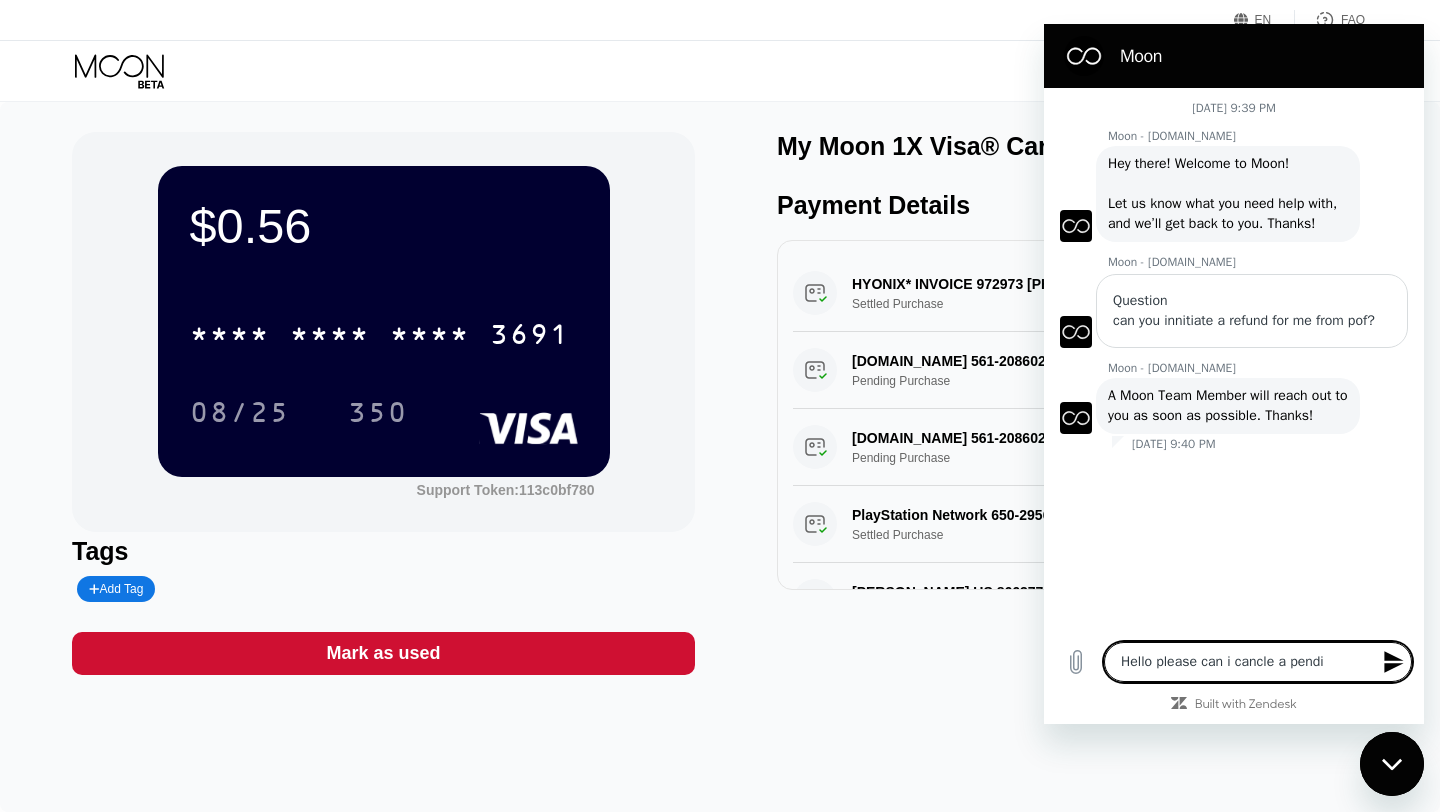 type on "Hello please can i cancle a pendin" 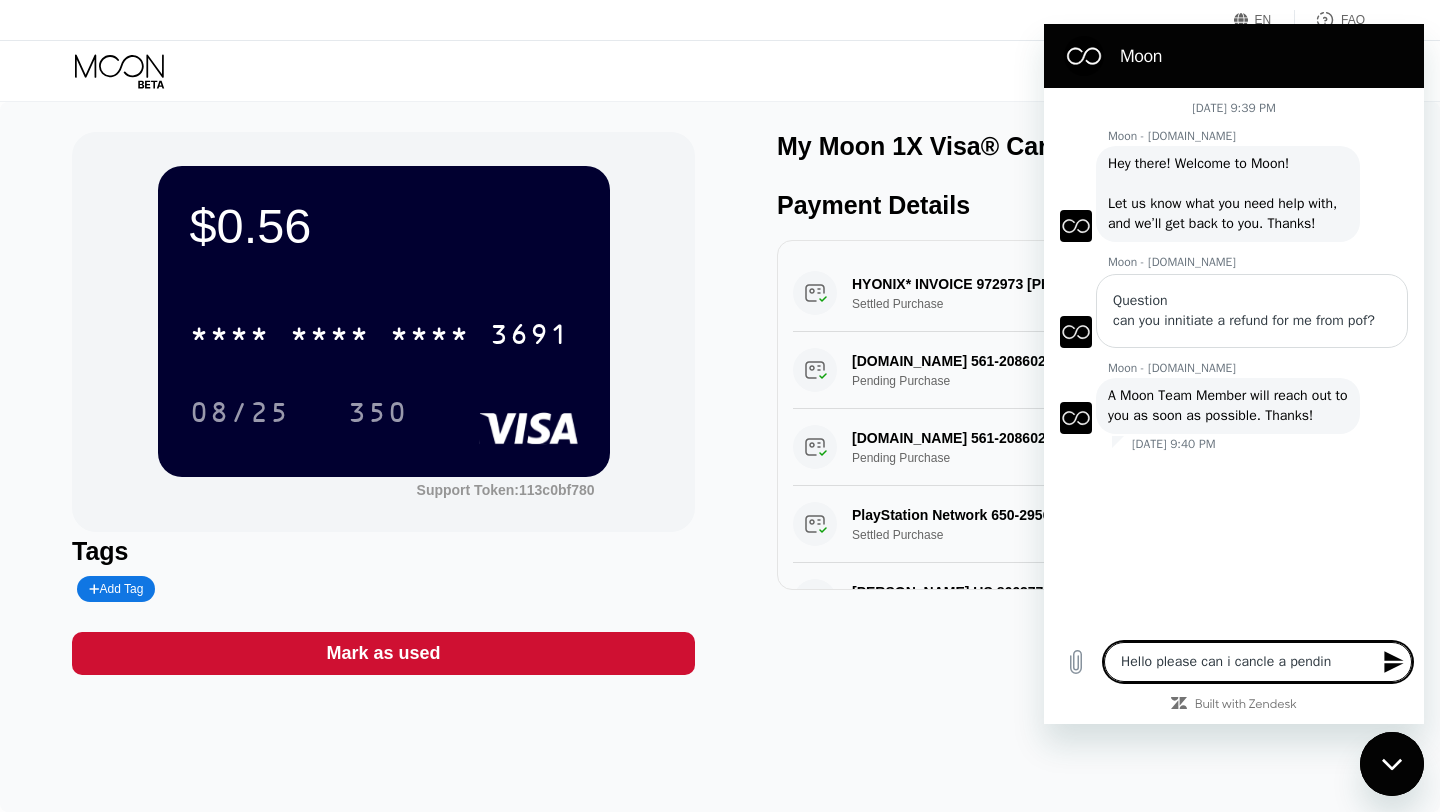 type on "Hello please can i cancle a pending" 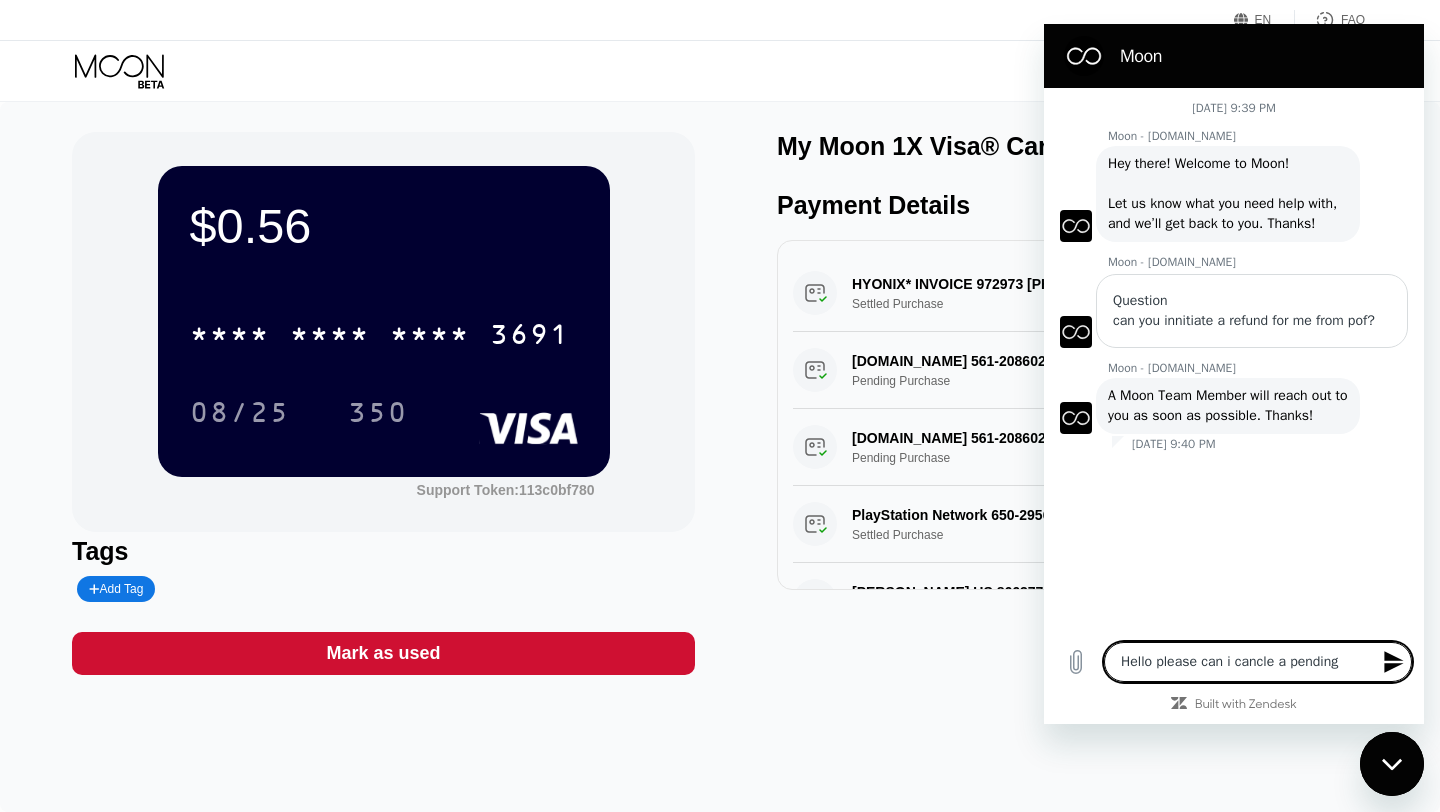 type on "Hello please can i cancle a pending" 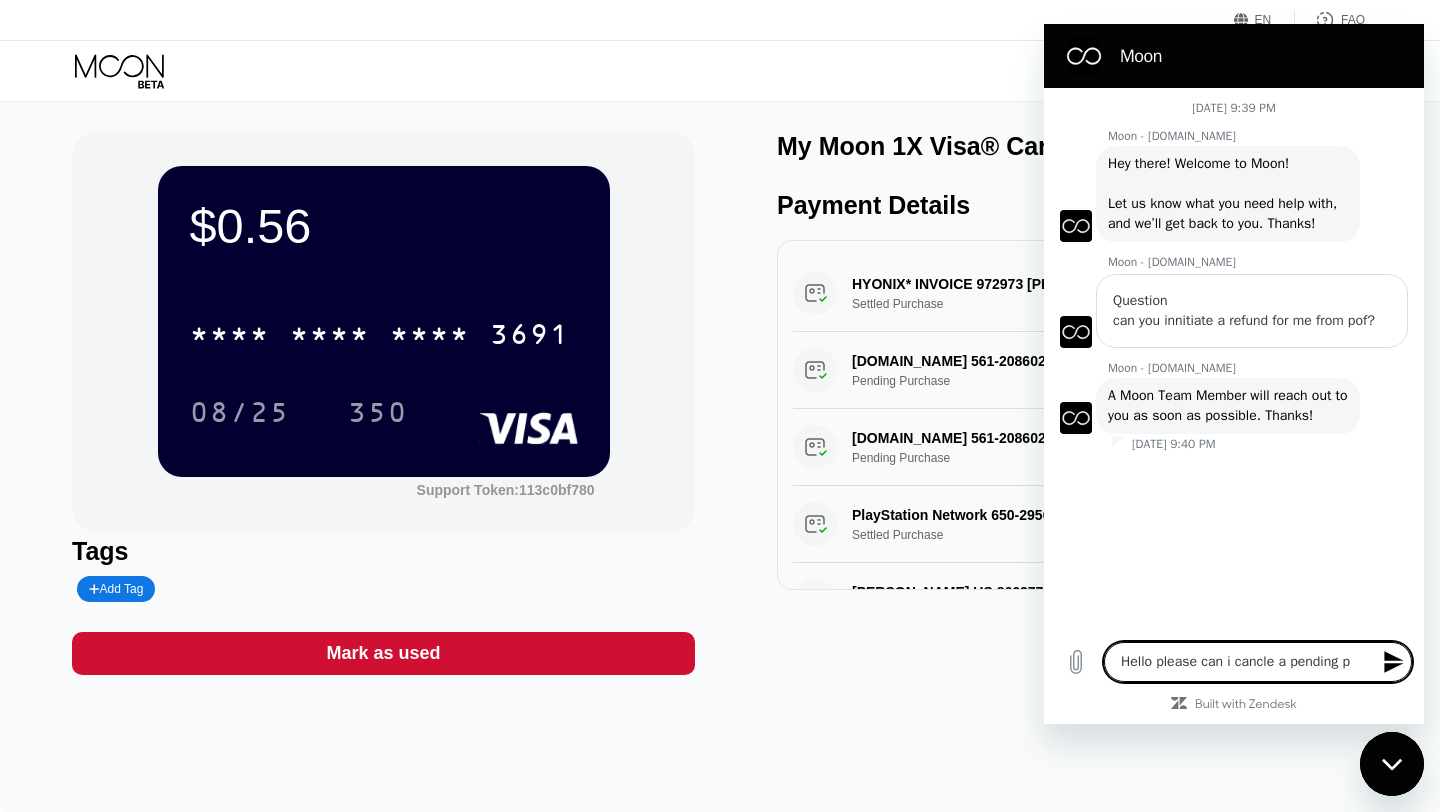 type on "Hello please can i cancle a pending pu" 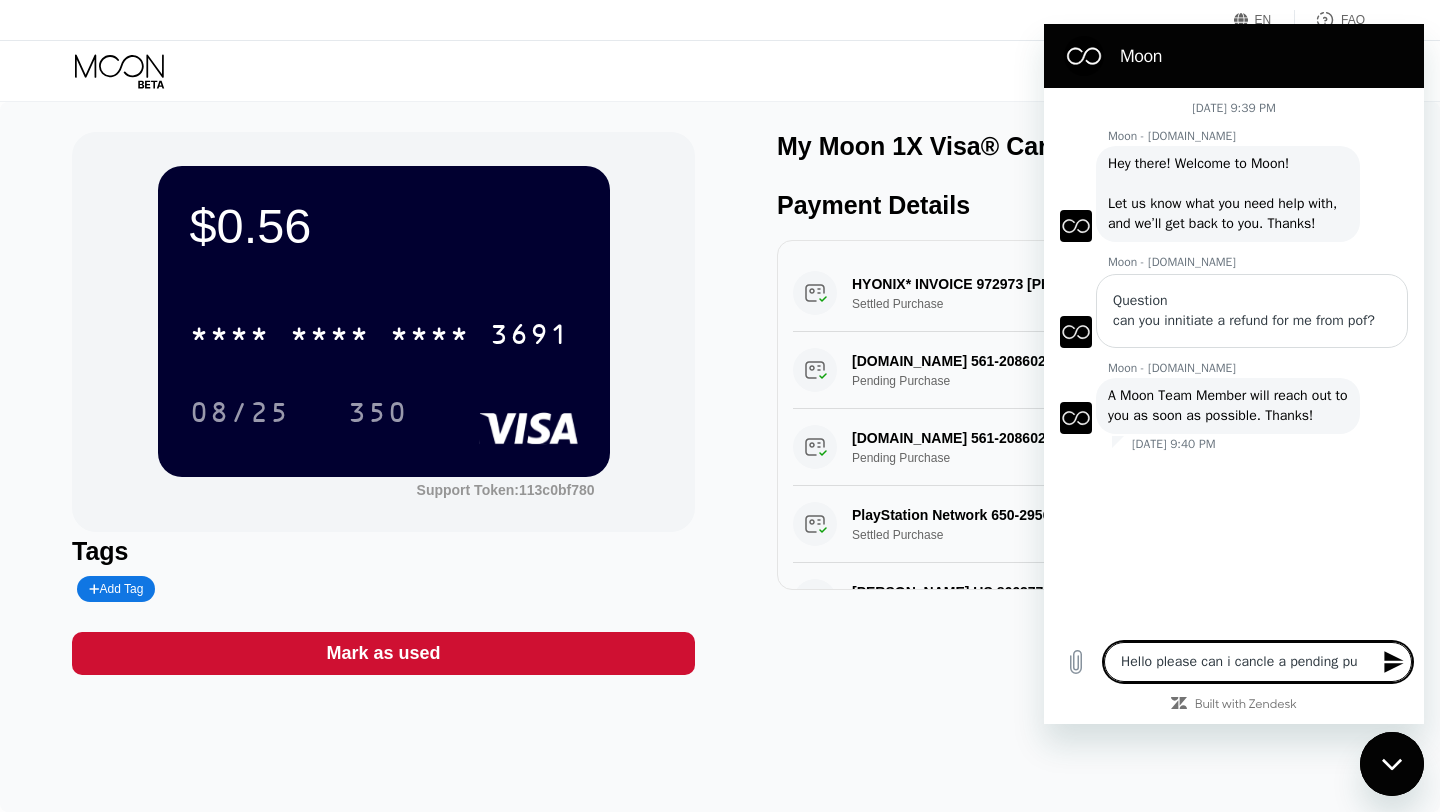 type on "Hello please can i cancle a pending pur" 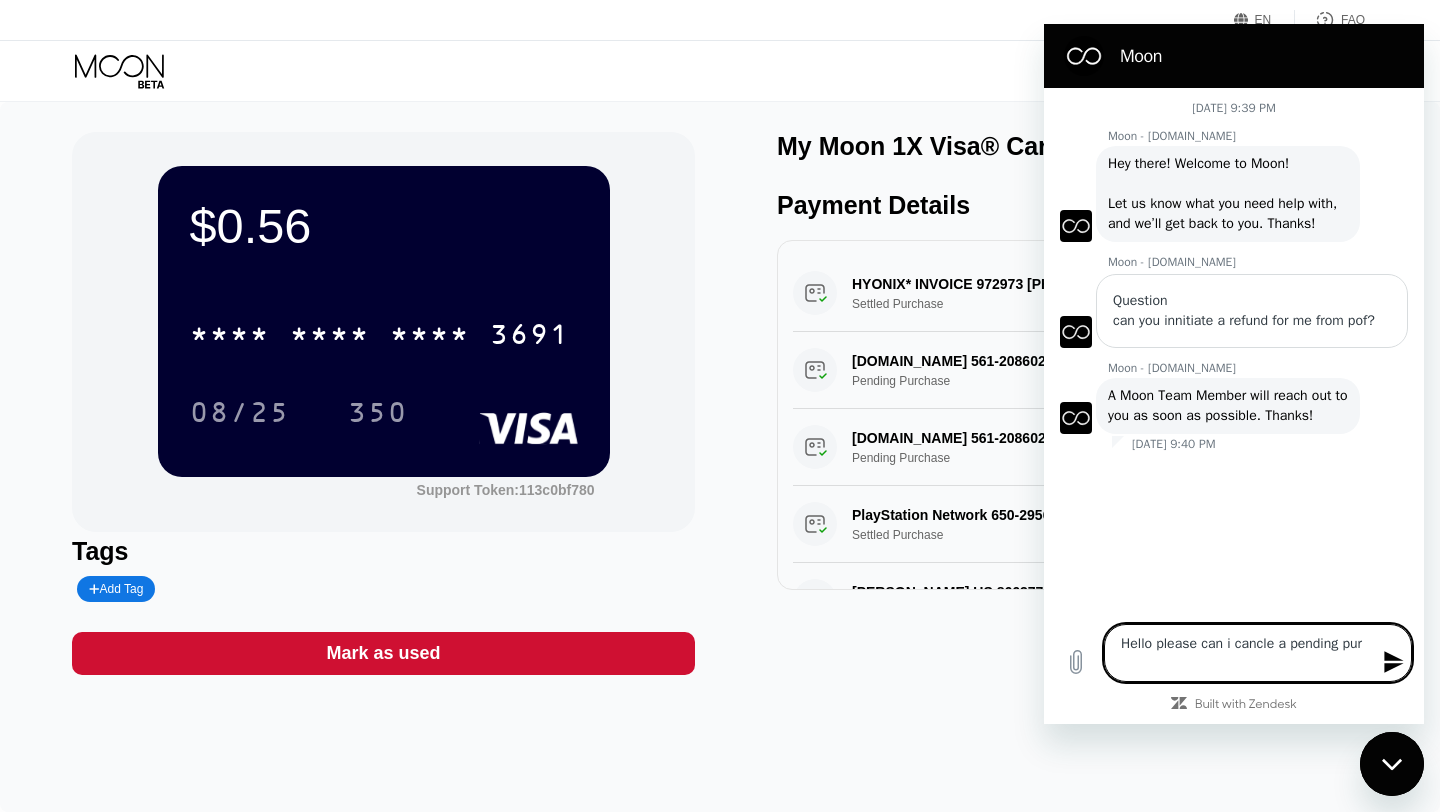 type on "Hello please can i cancle a pending purc" 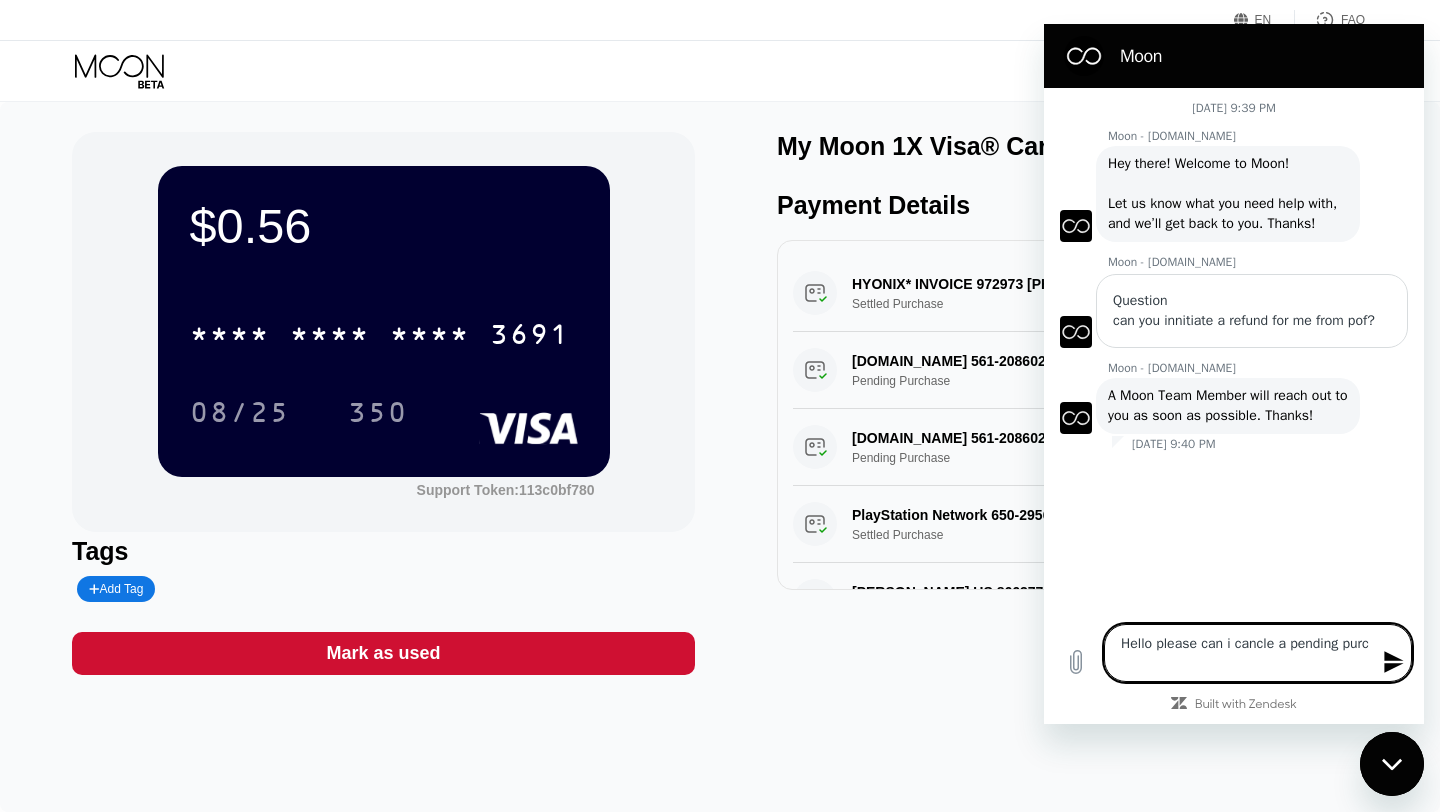 type on "Hello please can i cancle a pending purch" 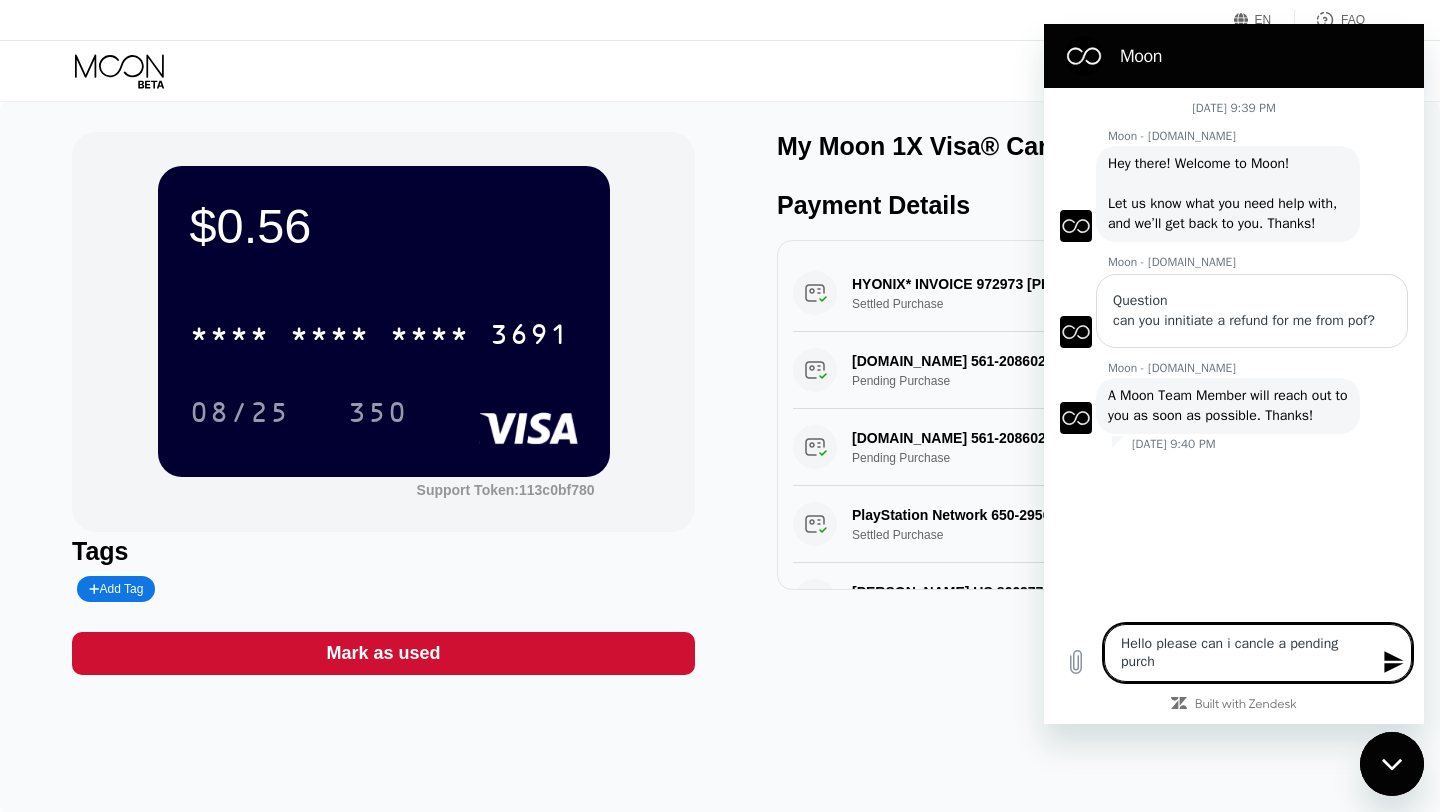 type on "x" 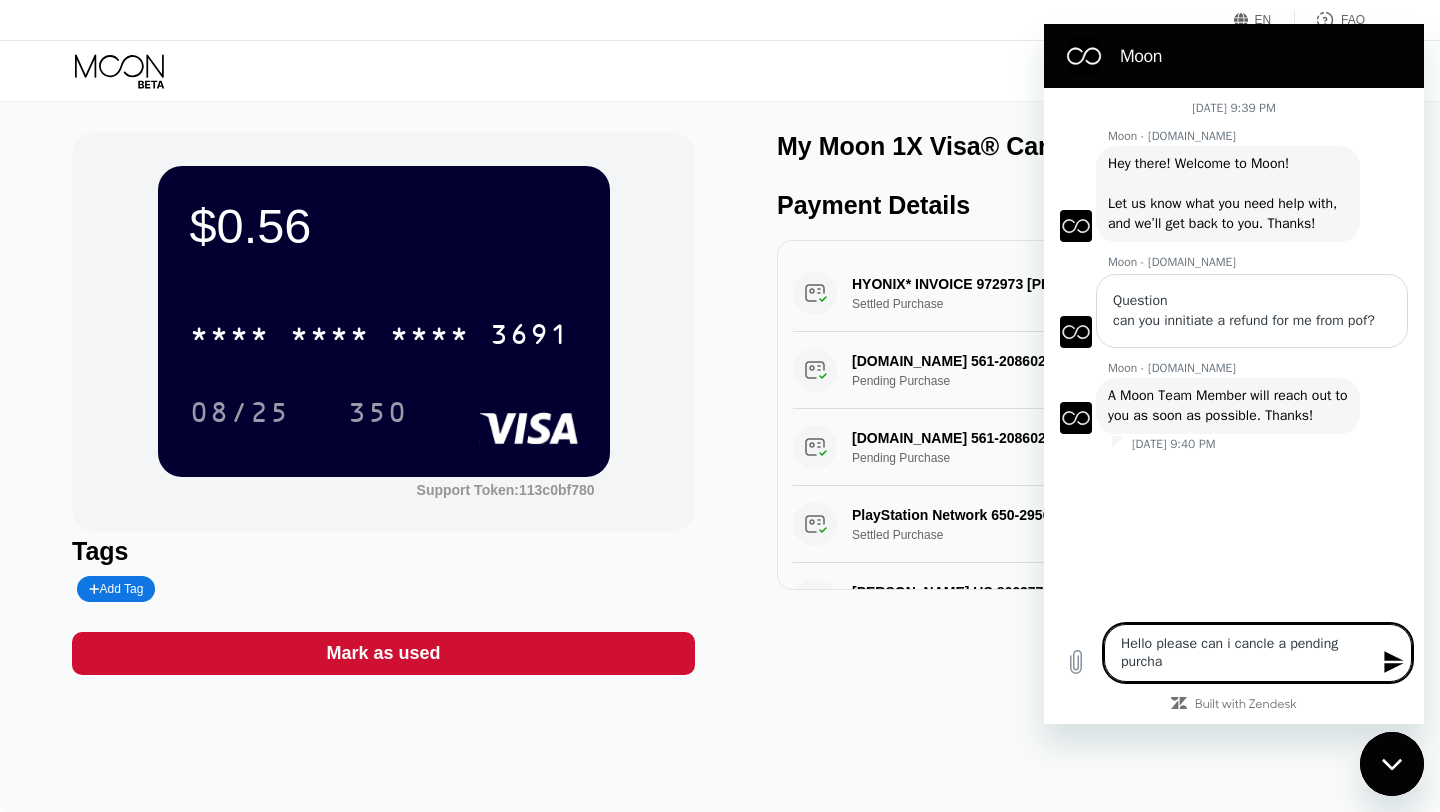 type on "Hello please can i cancle a pending purchas" 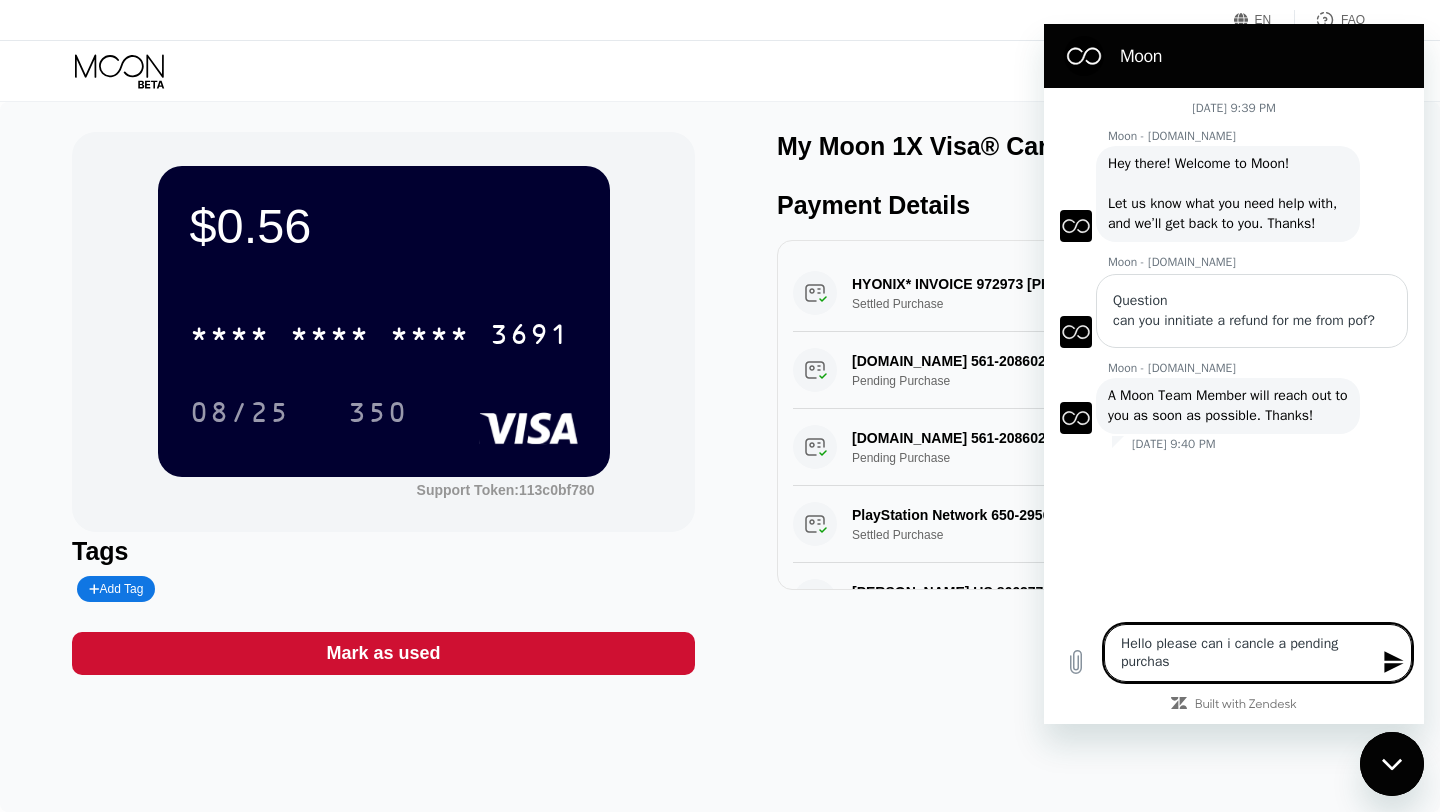 type on "Hello please can i cancle a pending purchase" 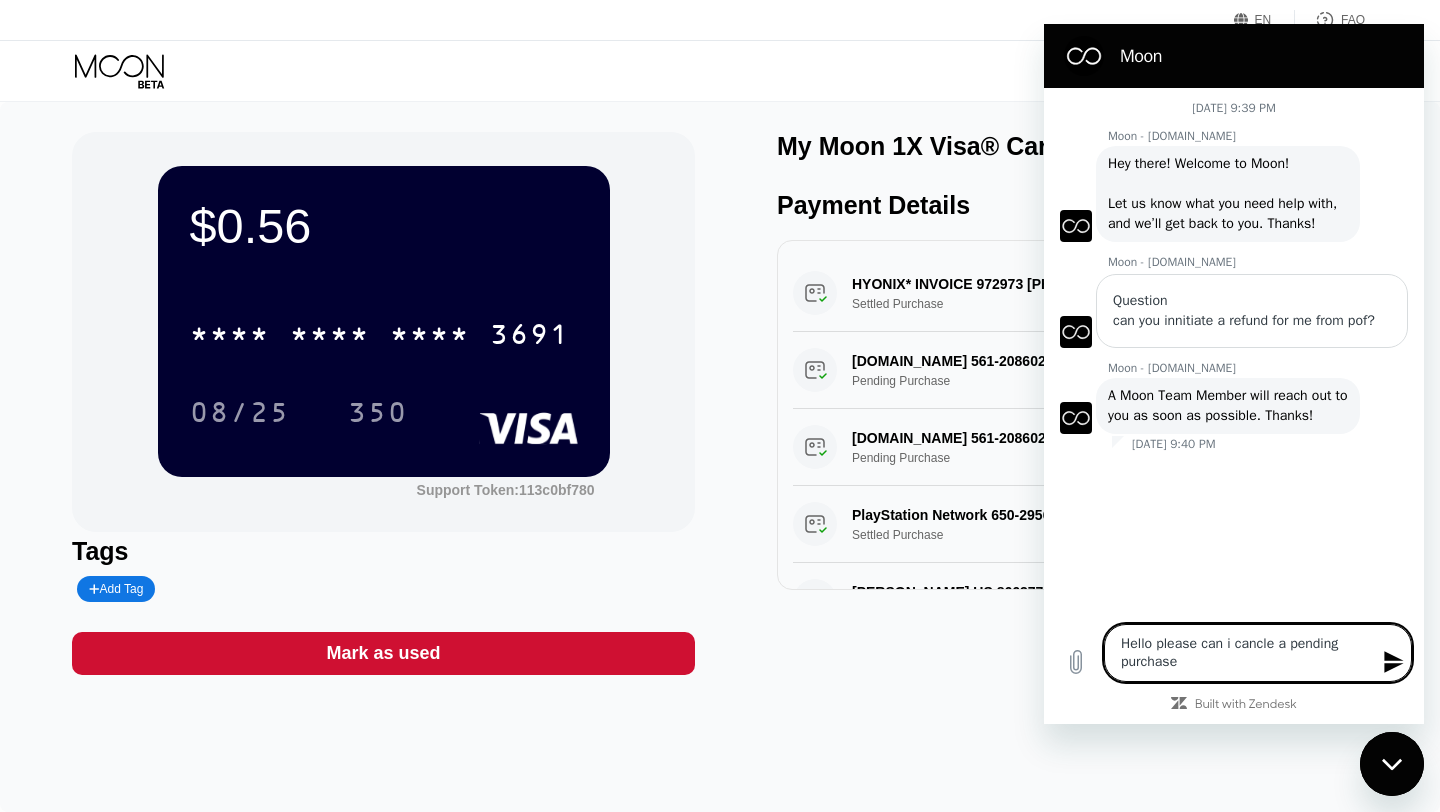 type on "Hello please can i cancle a pending purchase?" 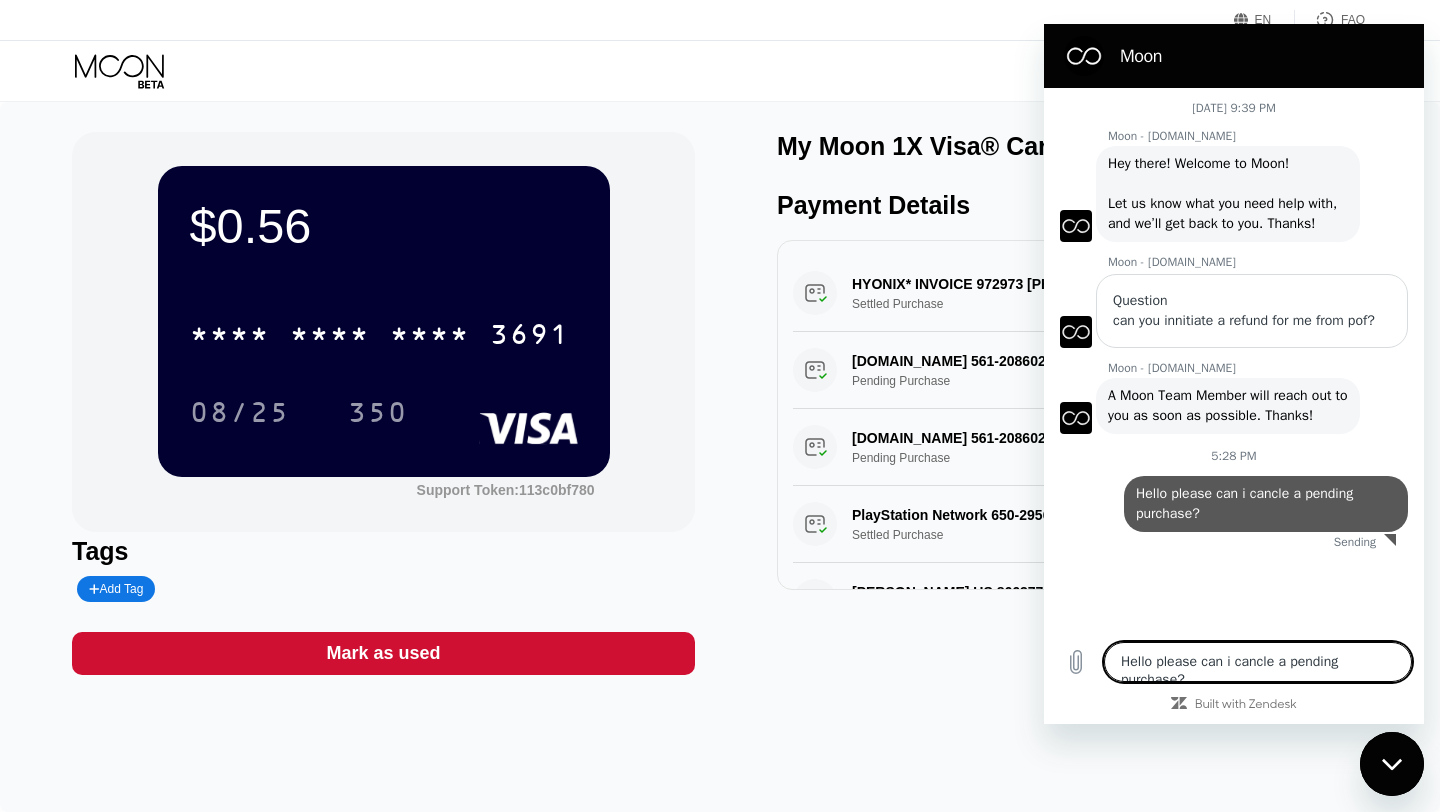 type 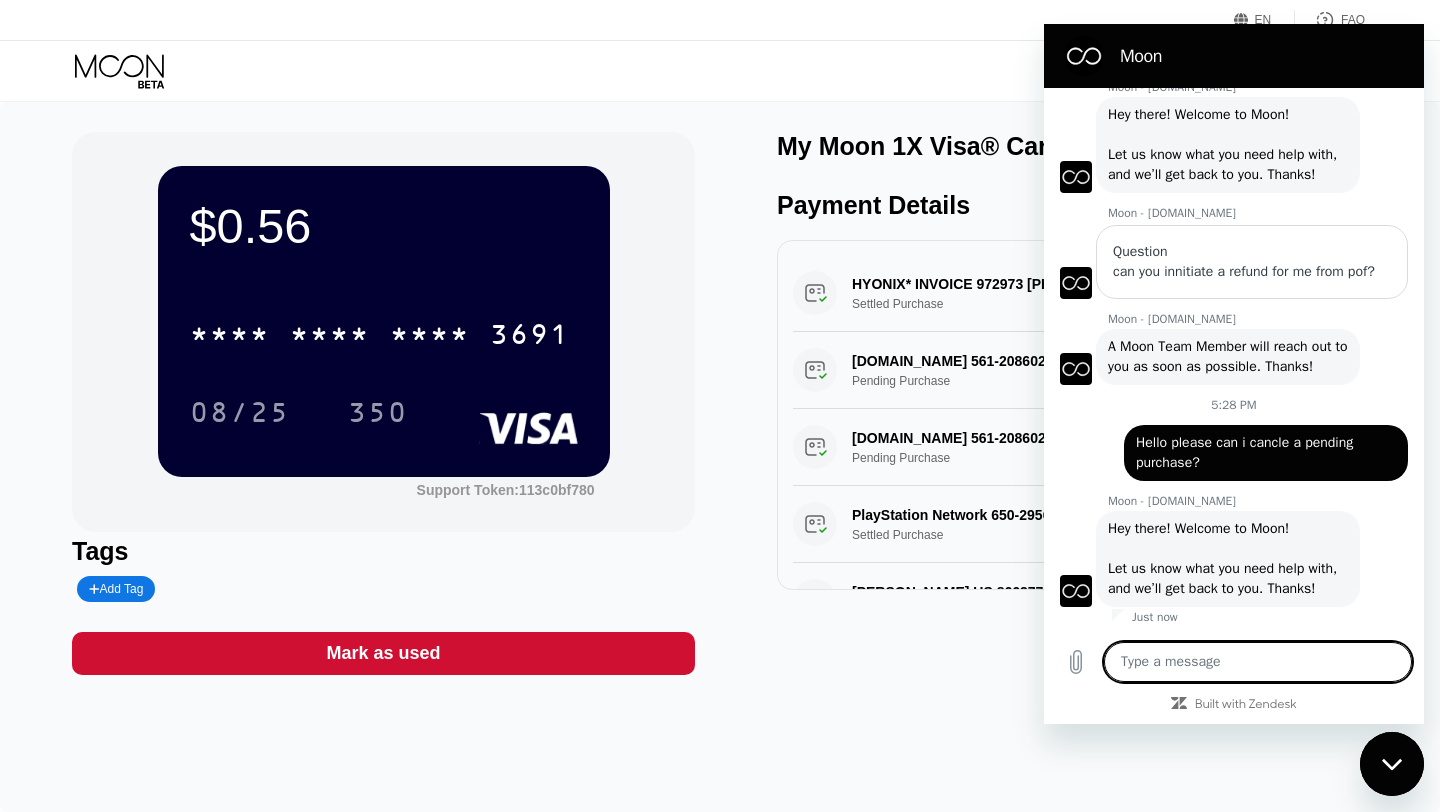 type on "x" 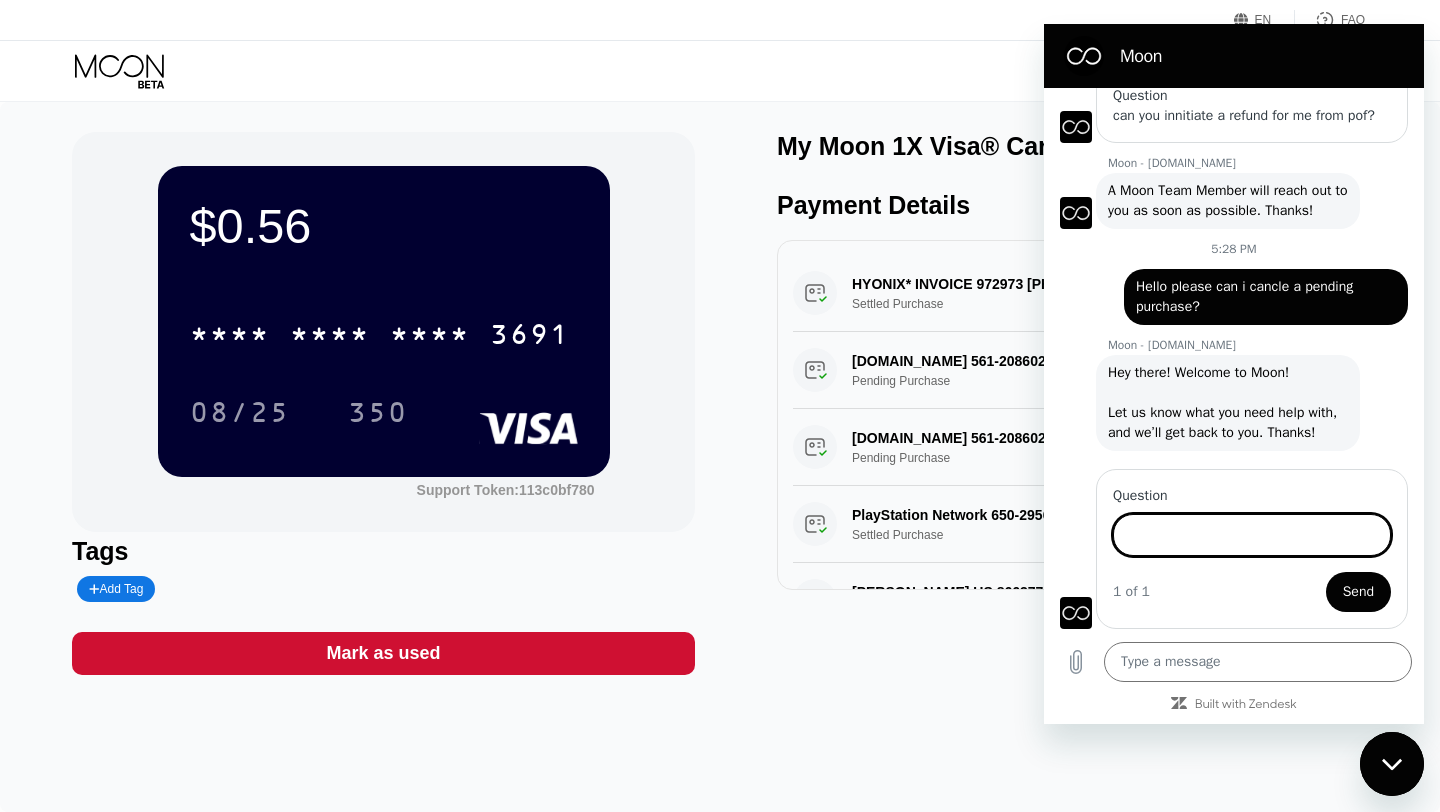 scroll, scrollTop: 243, scrollLeft: 0, axis: vertical 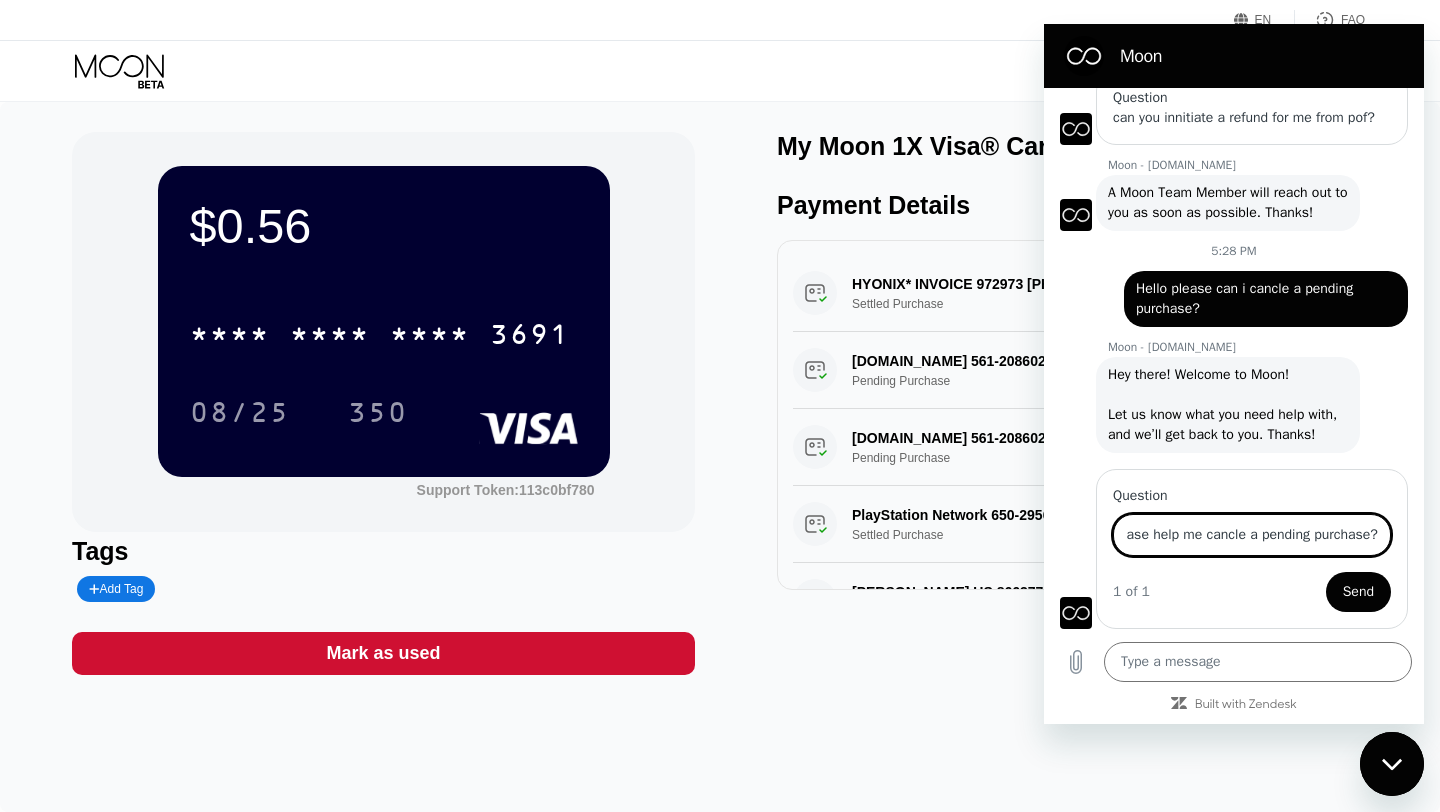 click on "Can you please help me cancle a pending purchase?" at bounding box center (1252, 535) 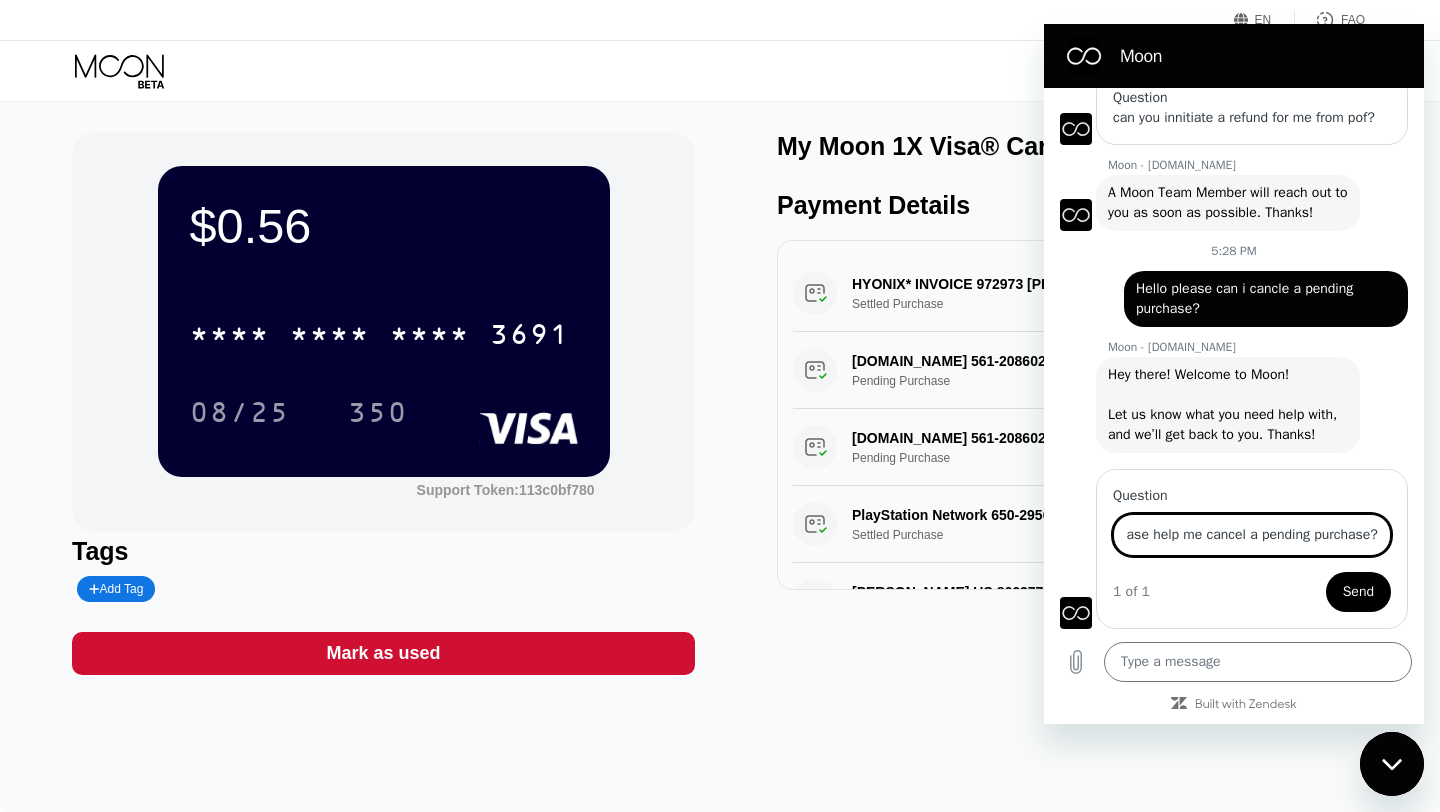type on "Can you please help me cancel a pending purchase?" 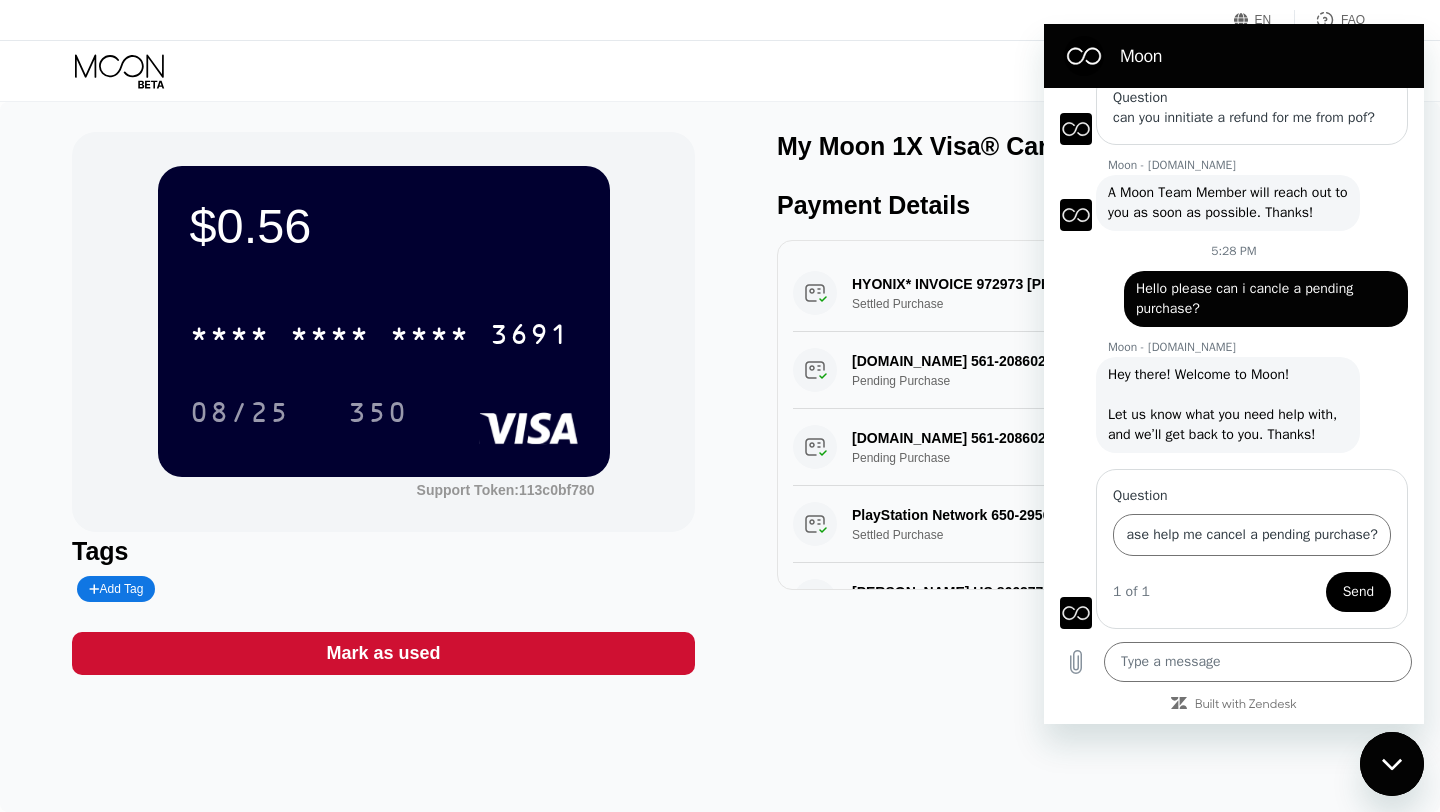 scroll, scrollTop: 0, scrollLeft: 0, axis: both 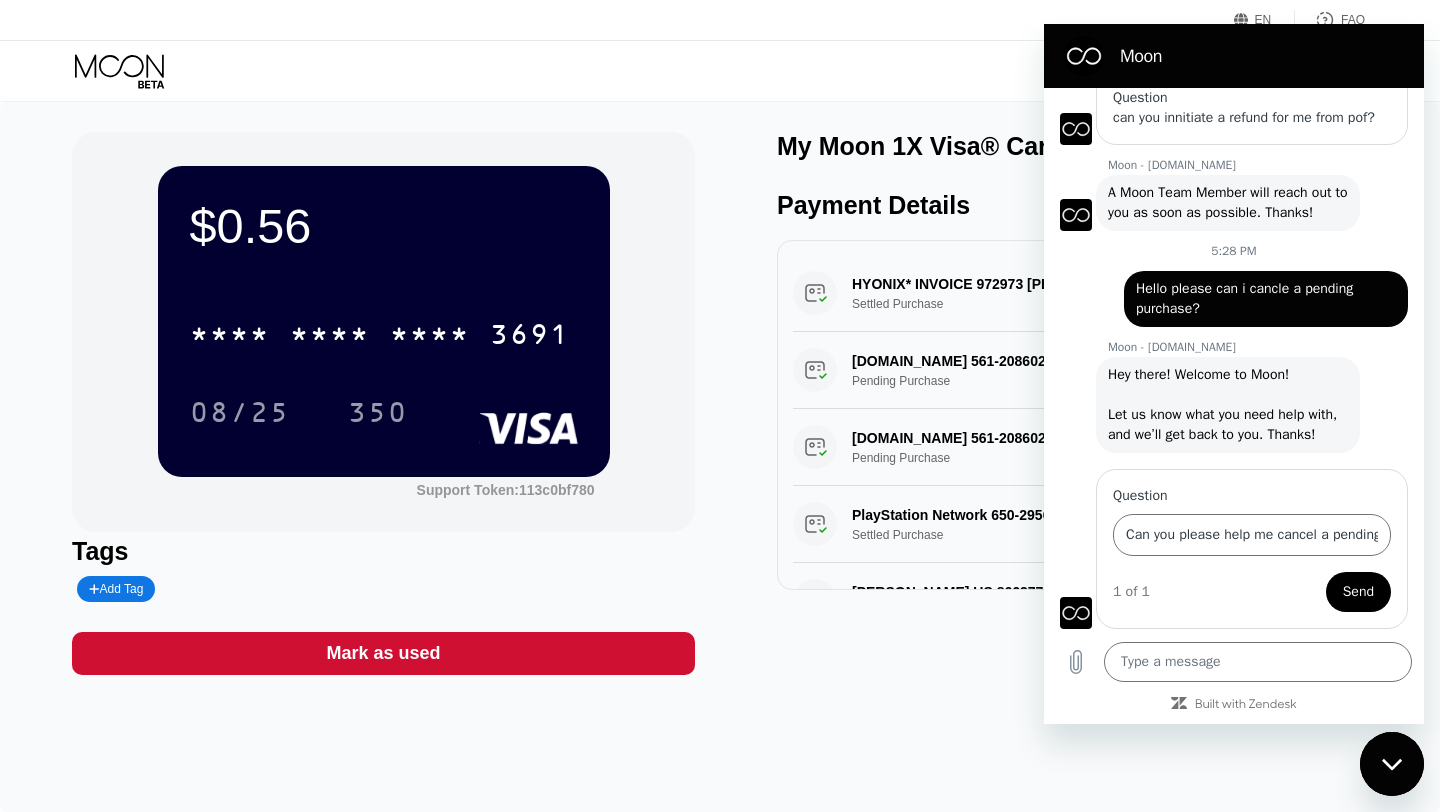 click on "Send" at bounding box center (1358, 592) 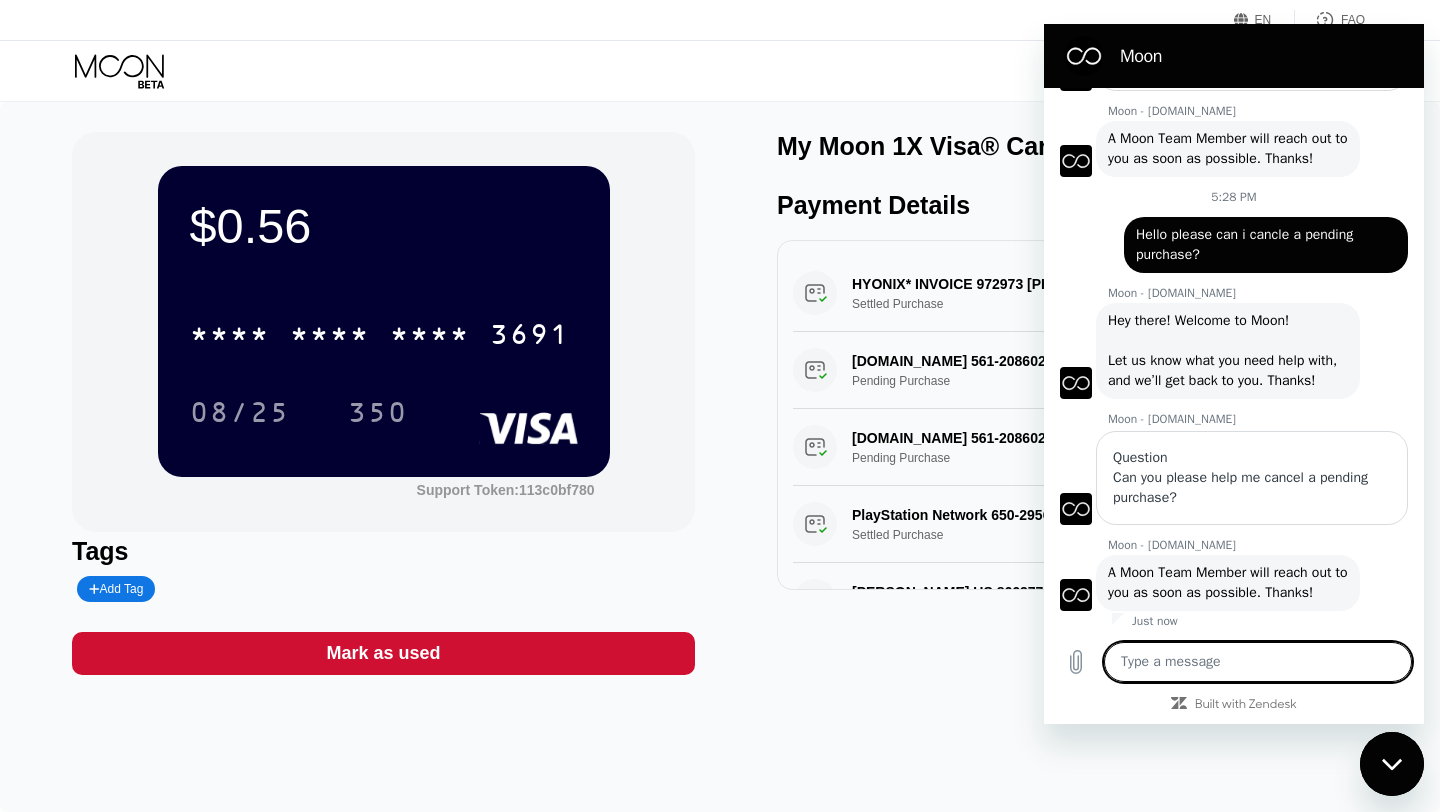scroll, scrollTop: 301, scrollLeft: 0, axis: vertical 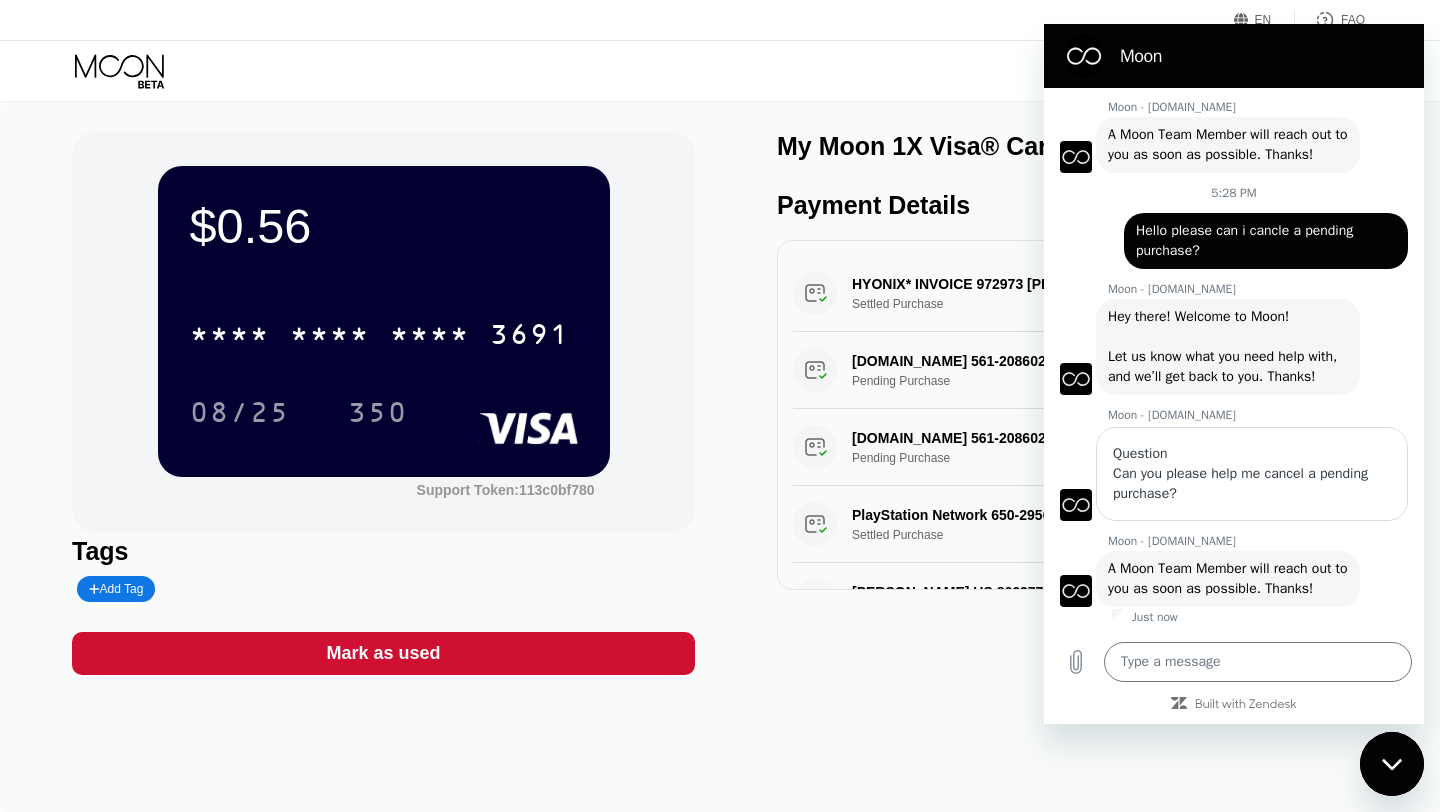 drag, startPoint x: 1365, startPoint y: 54, endPoint x: 1272, endPoint y: 63, distance: 93.43447 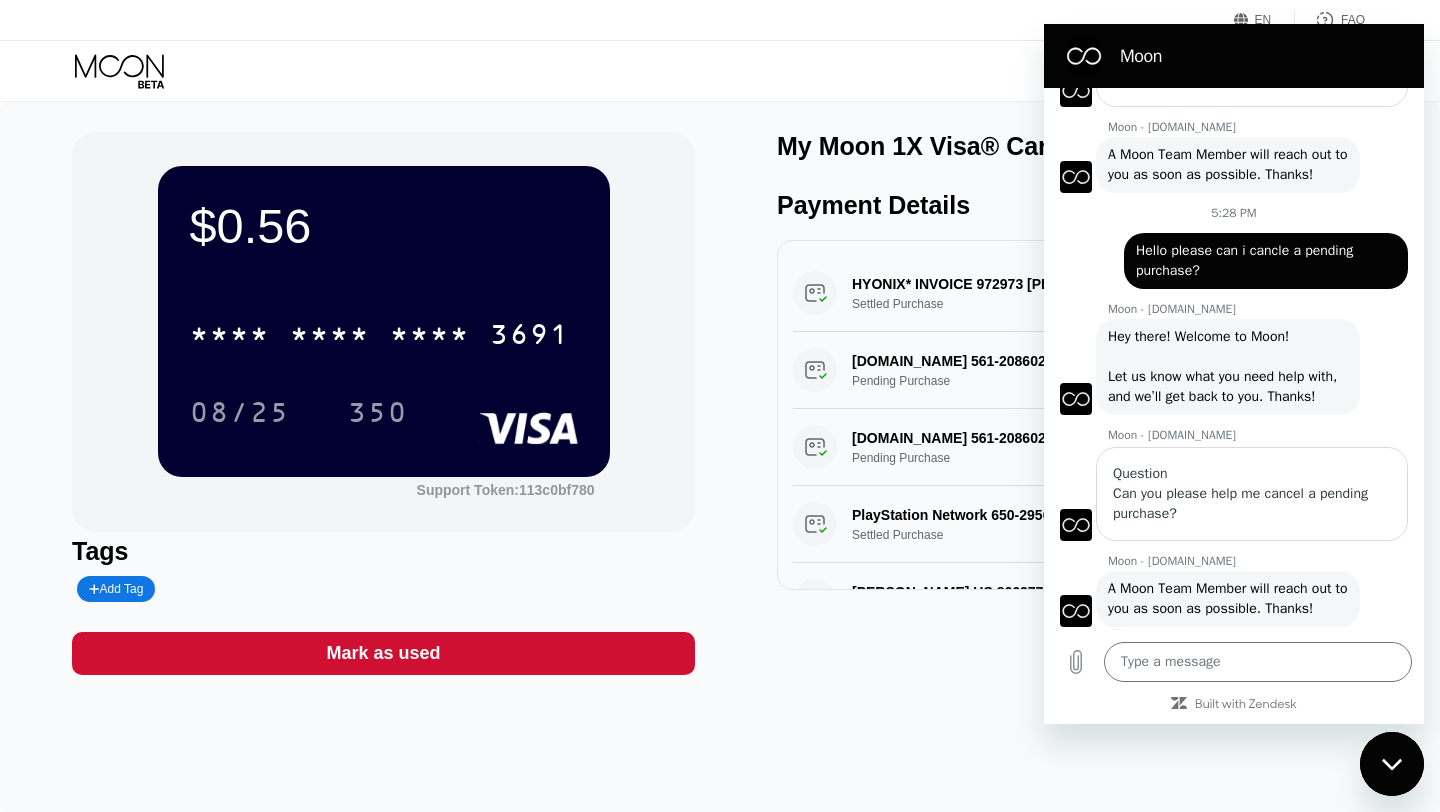 scroll, scrollTop: 301, scrollLeft: 0, axis: vertical 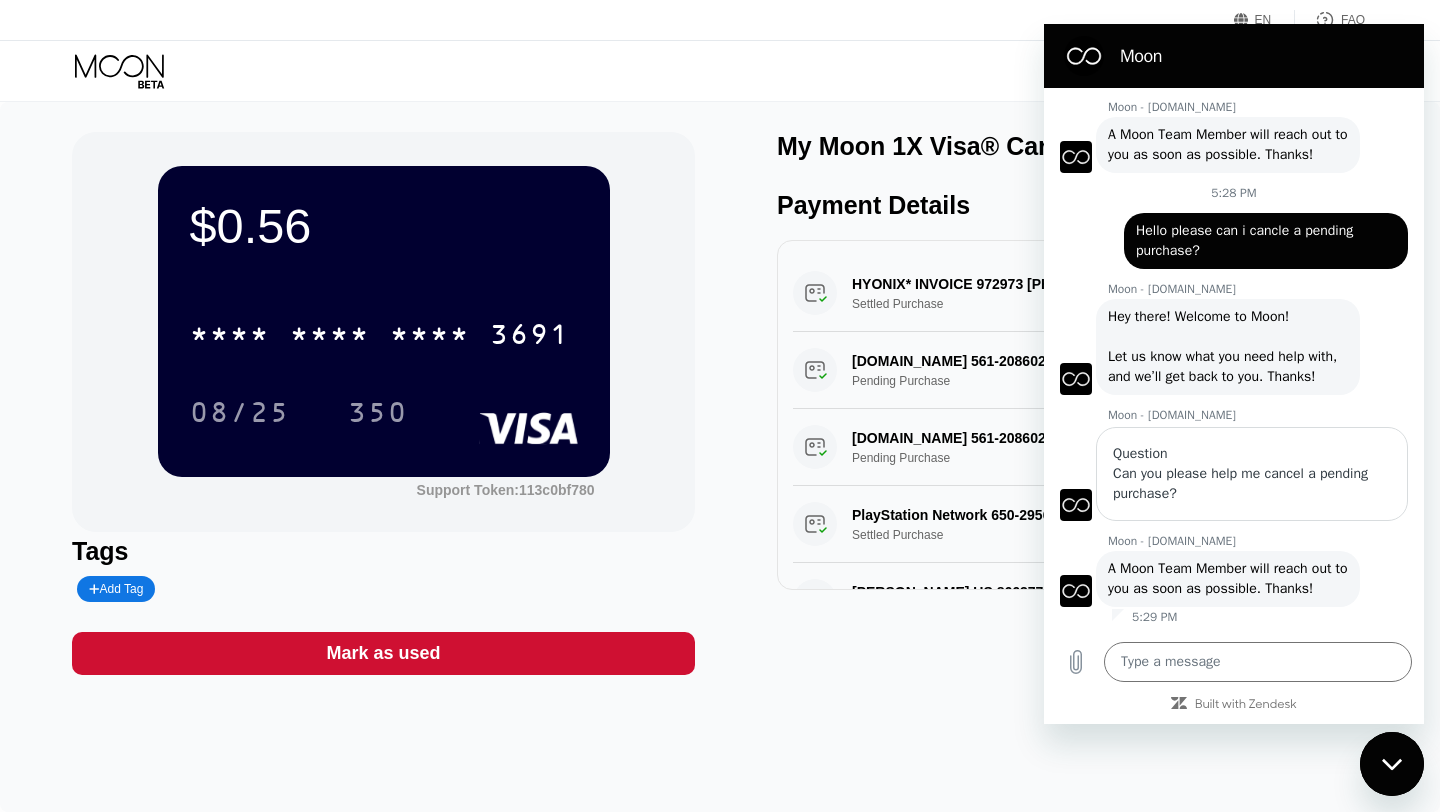 type on "x" 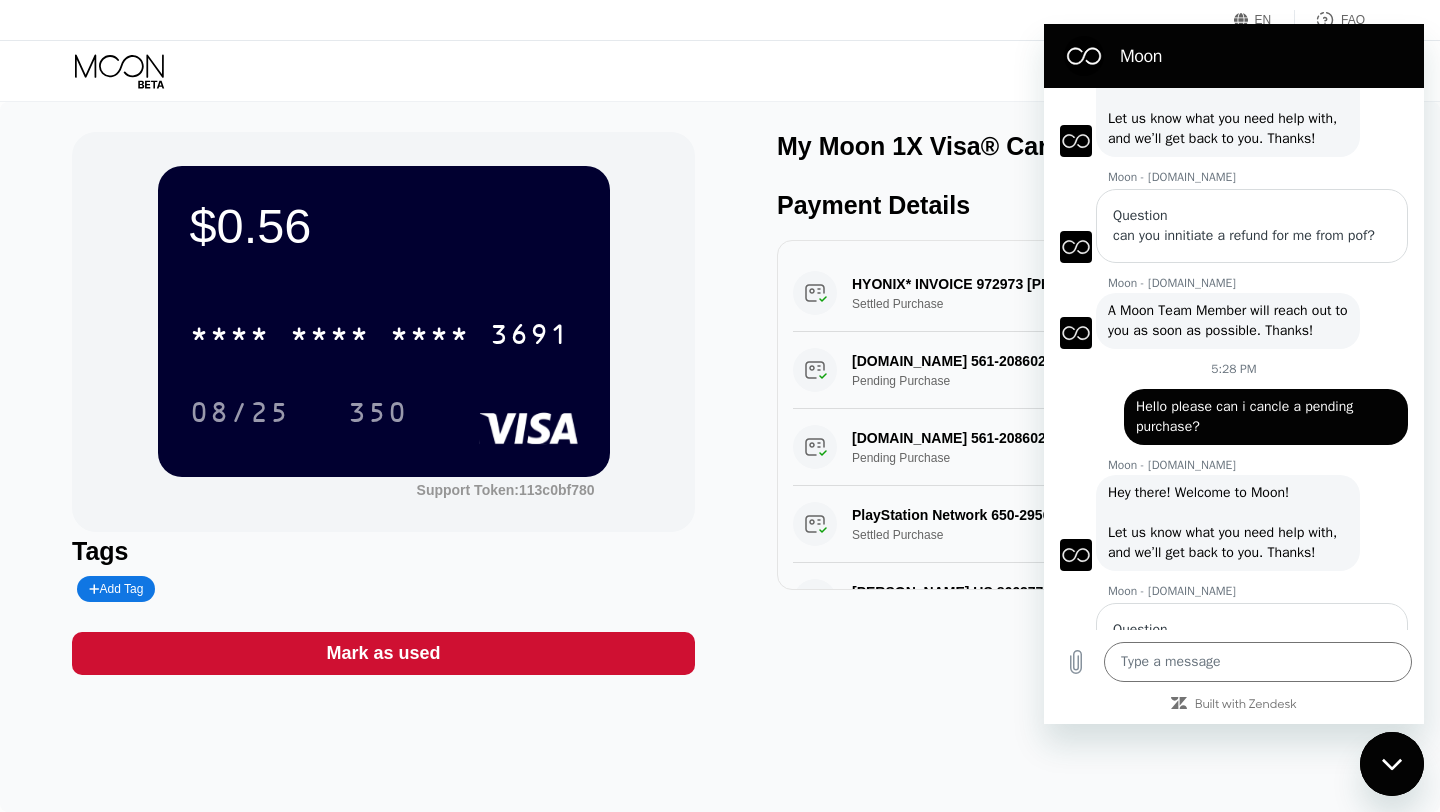 scroll, scrollTop: 301, scrollLeft: 0, axis: vertical 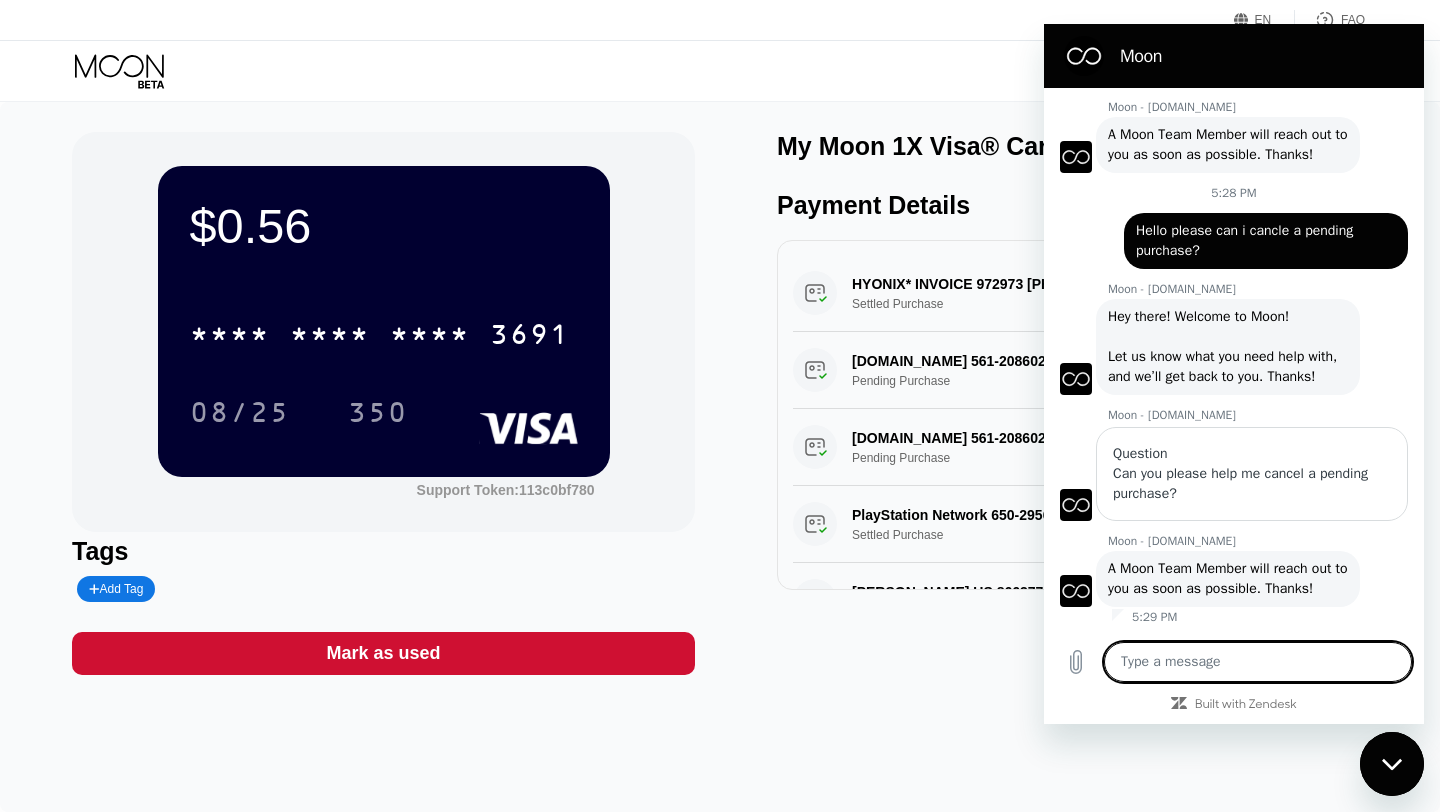 click at bounding box center [1258, 662] 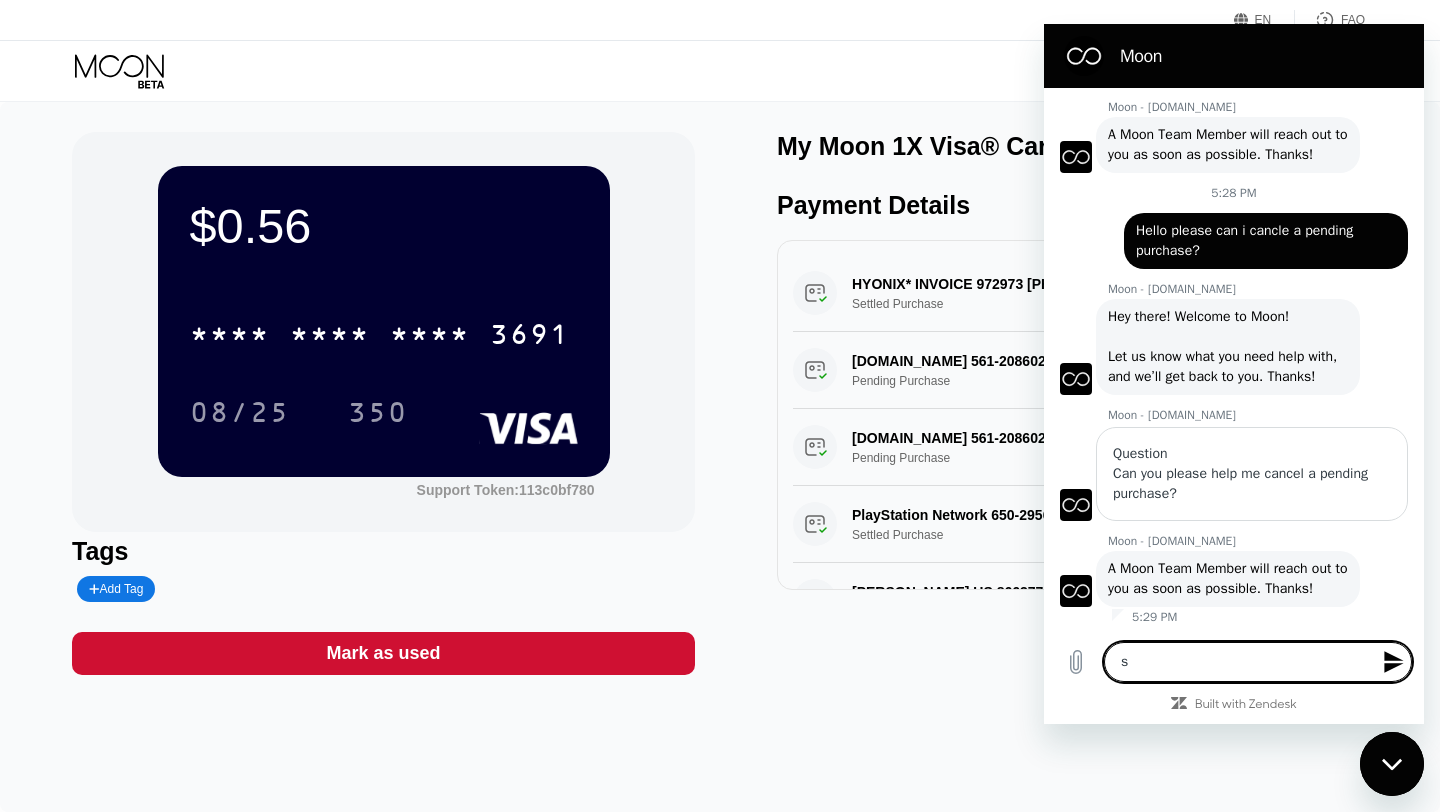 type on "st" 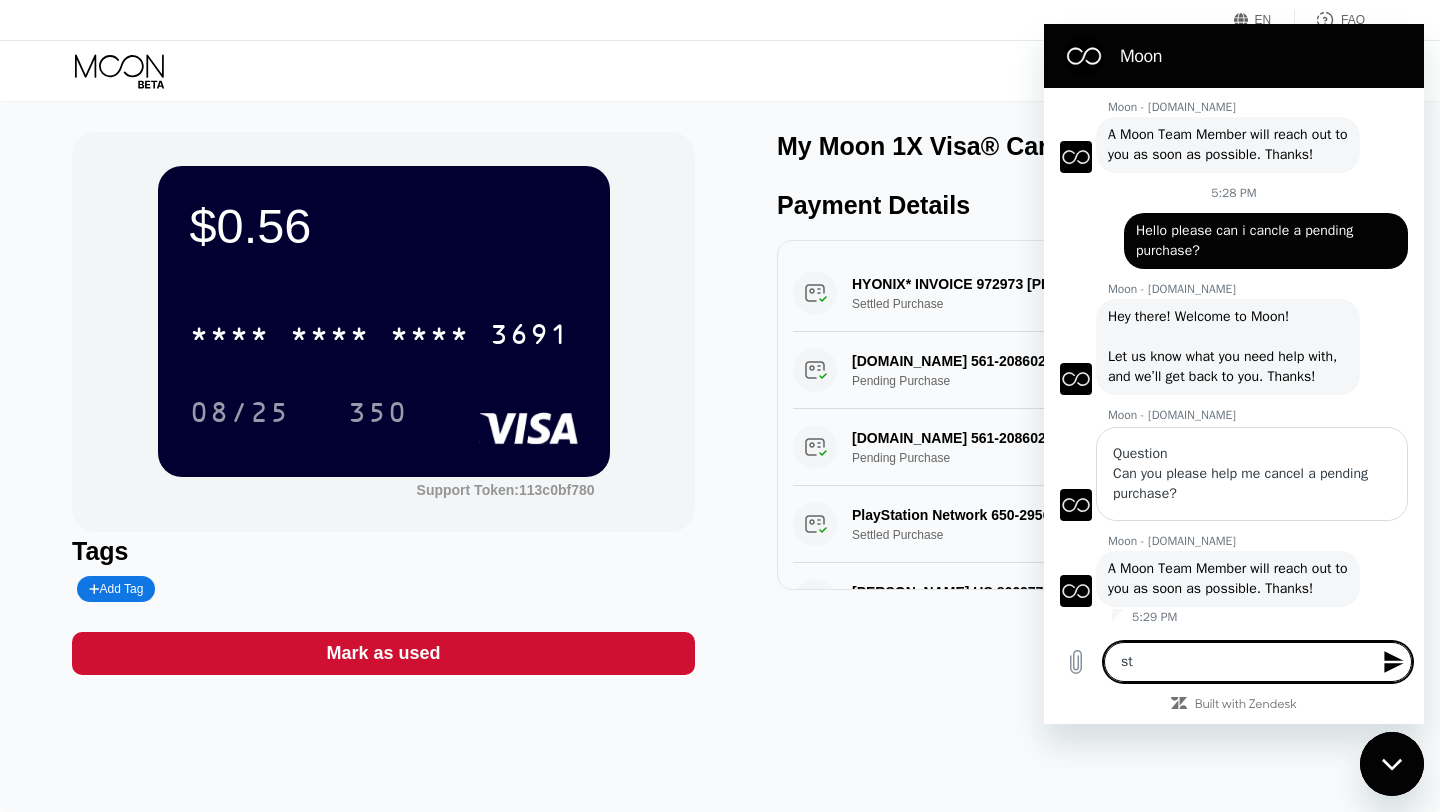 type on "sti" 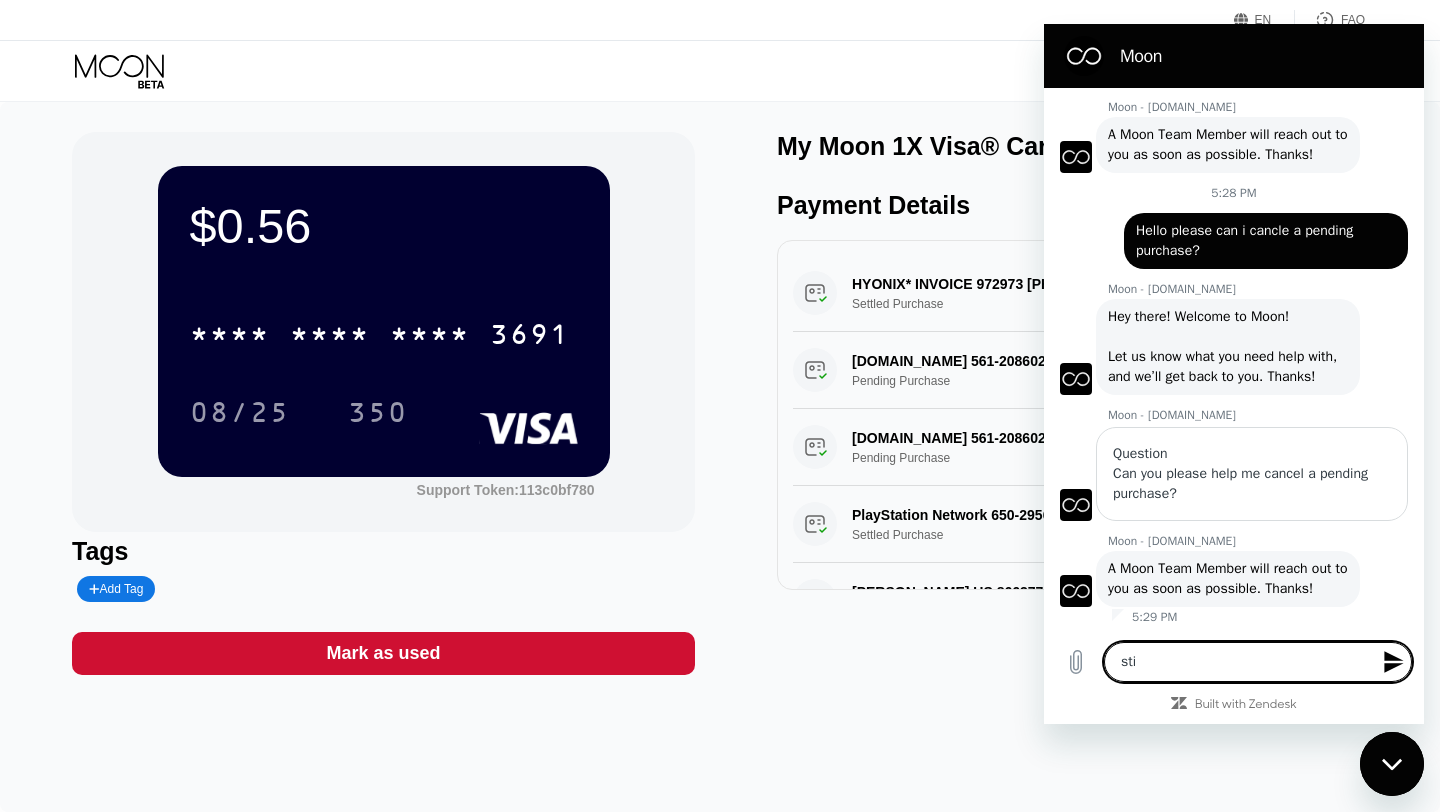 type on "stil" 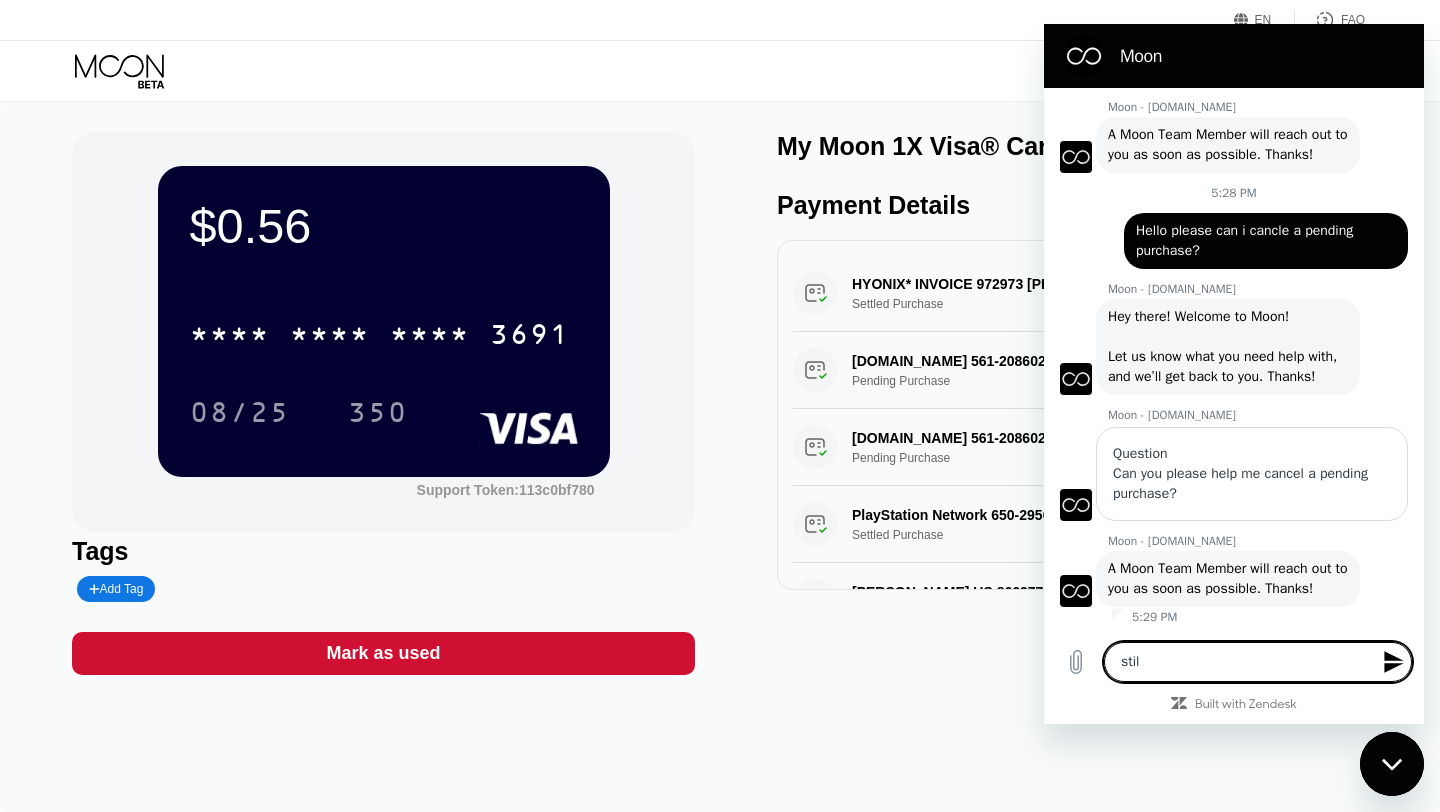 type on "still" 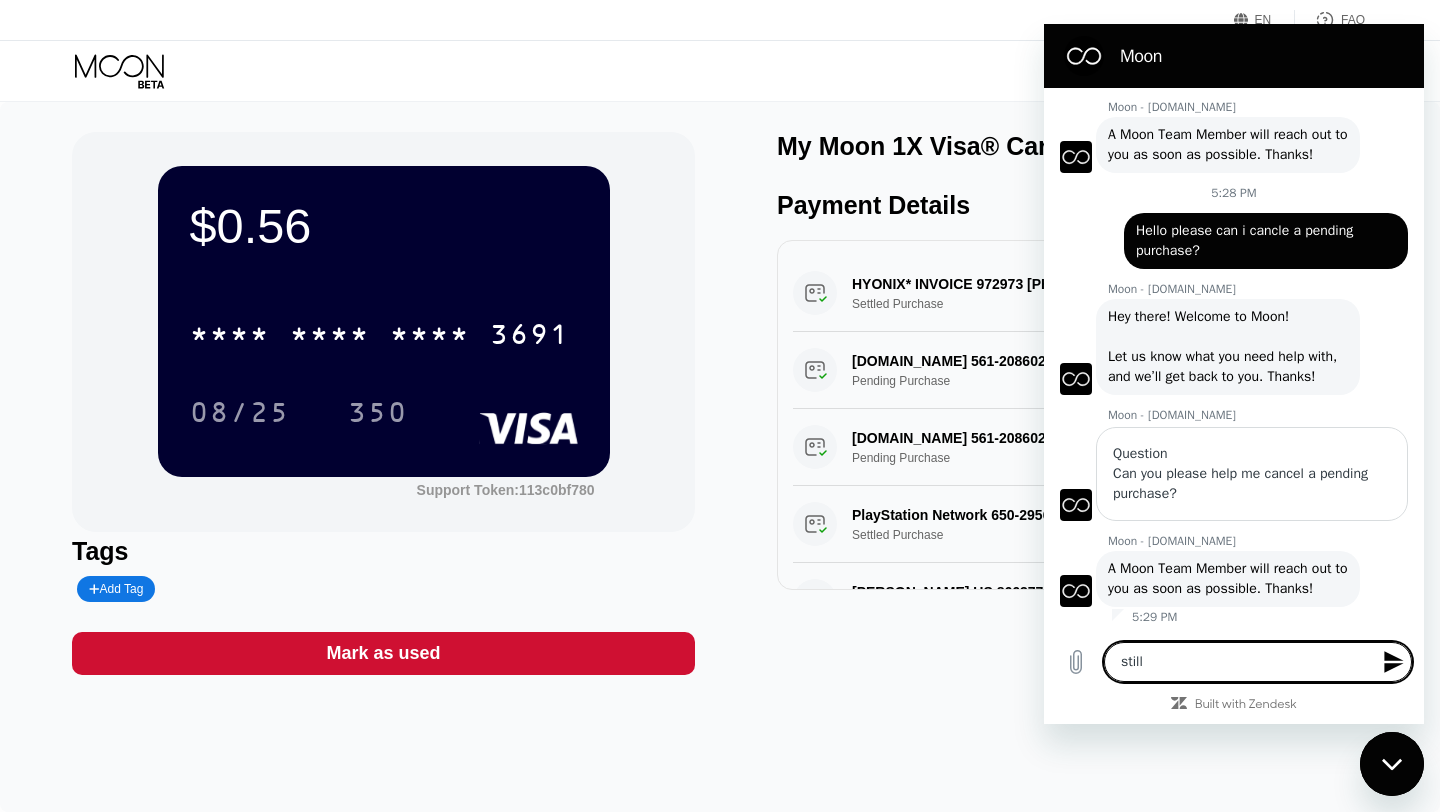 type on "still" 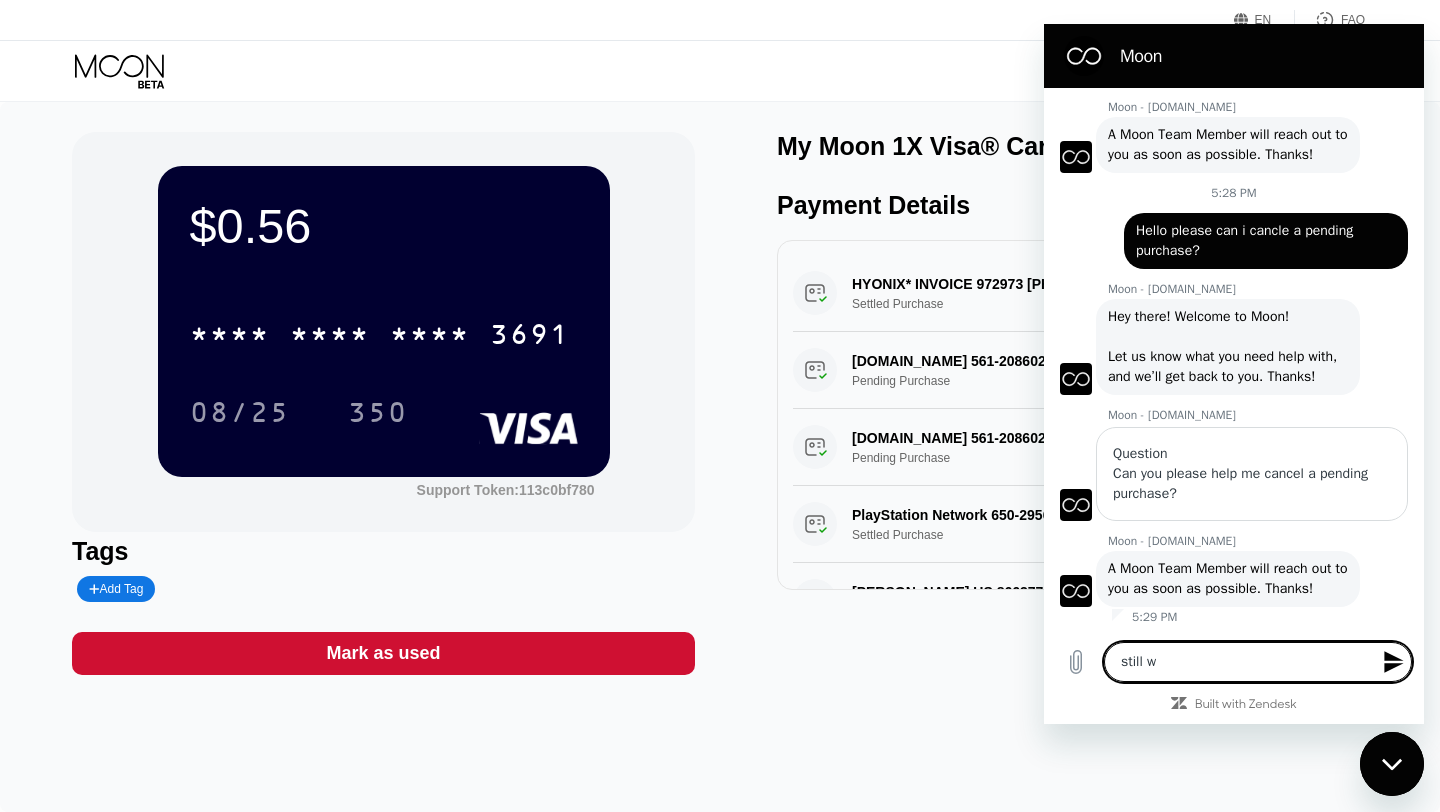 type on "still wa" 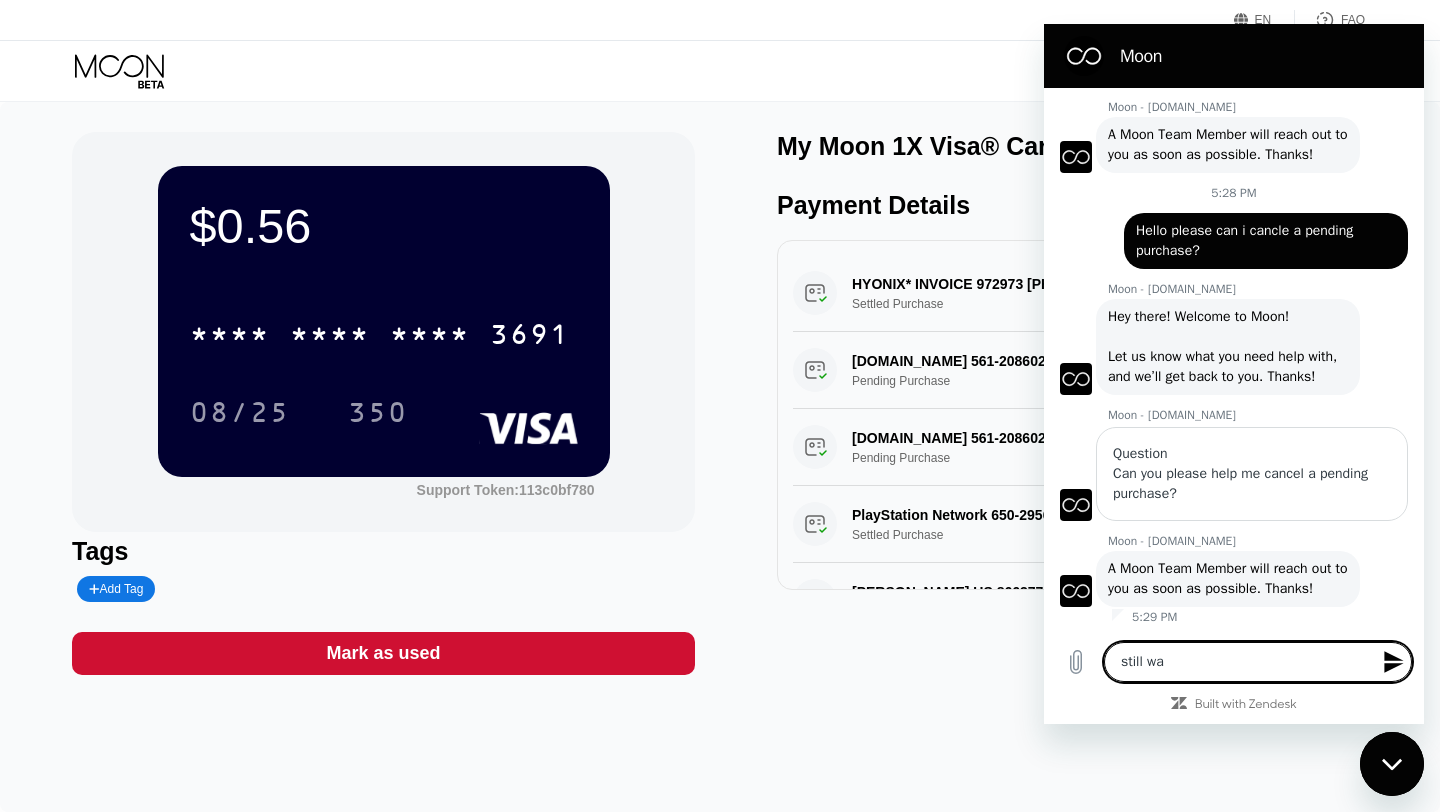 type on "still wai" 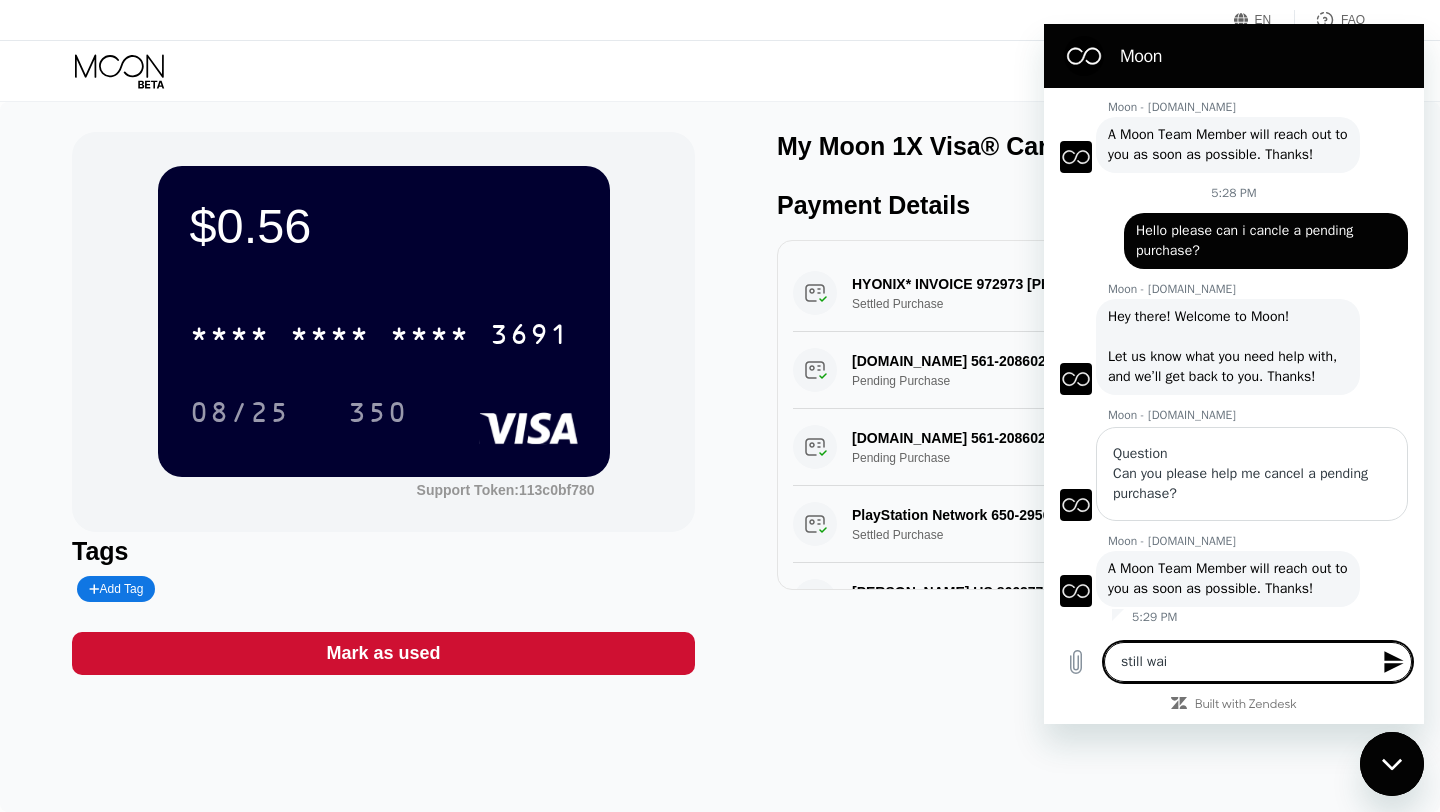 type on "still wait" 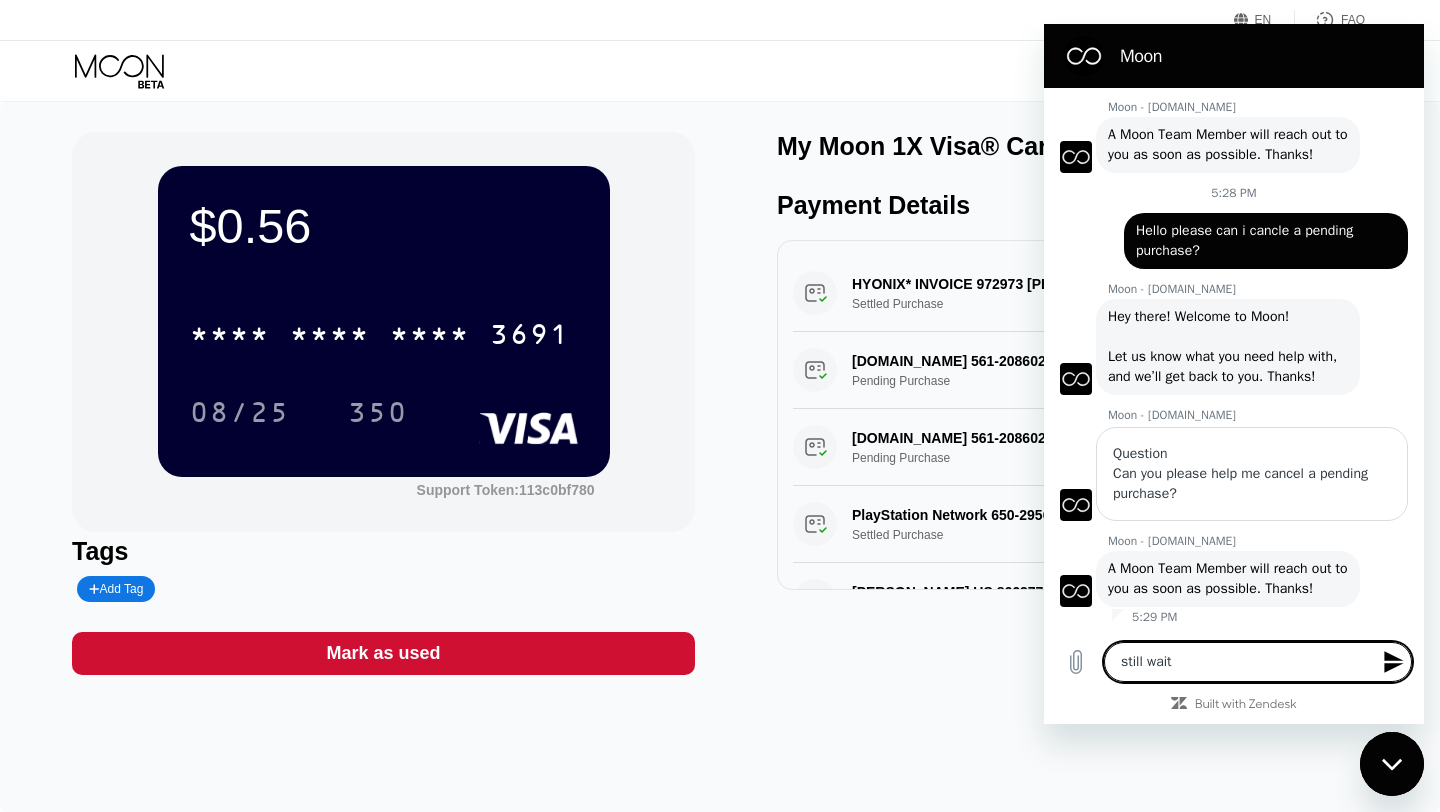 type on "still waiti" 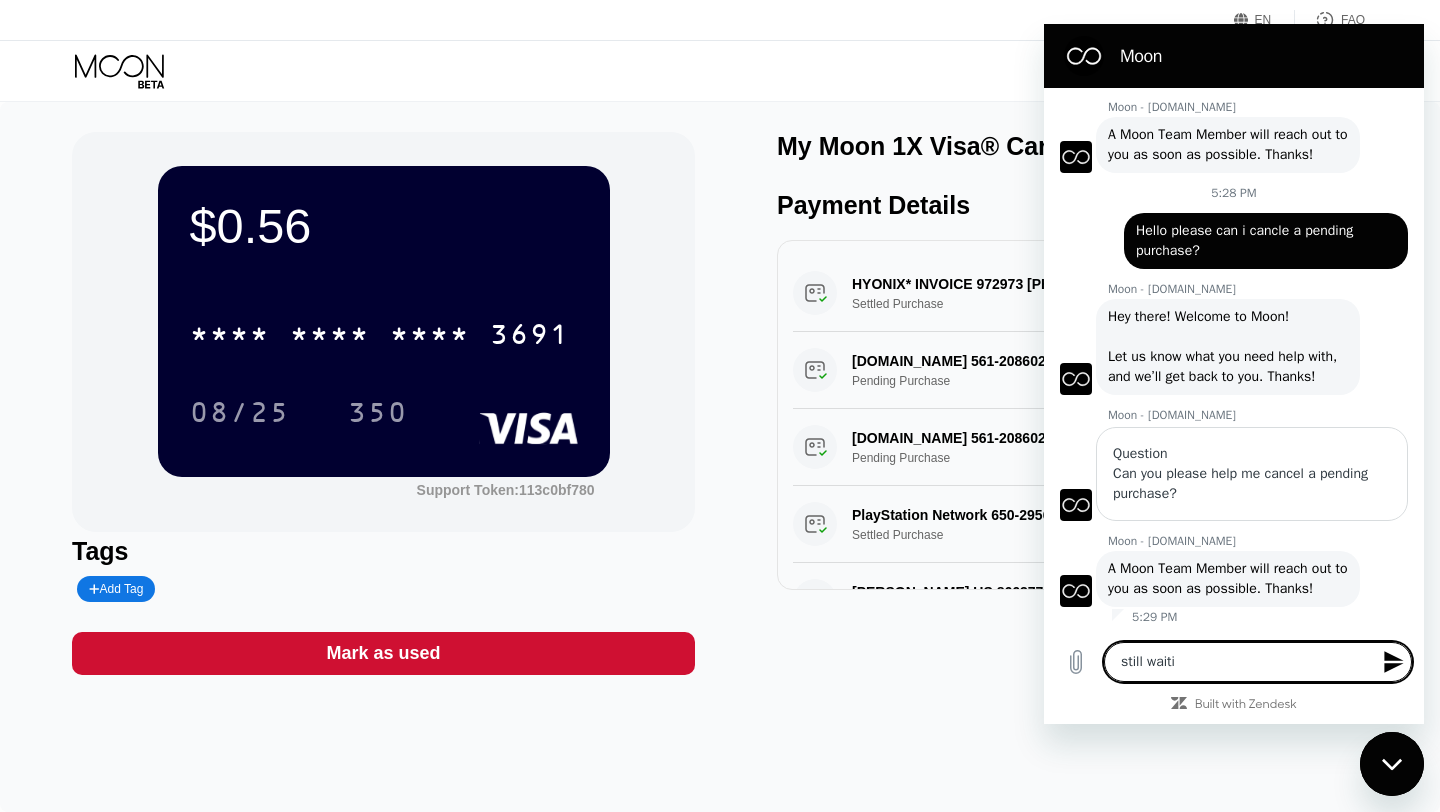 type on "still waitin" 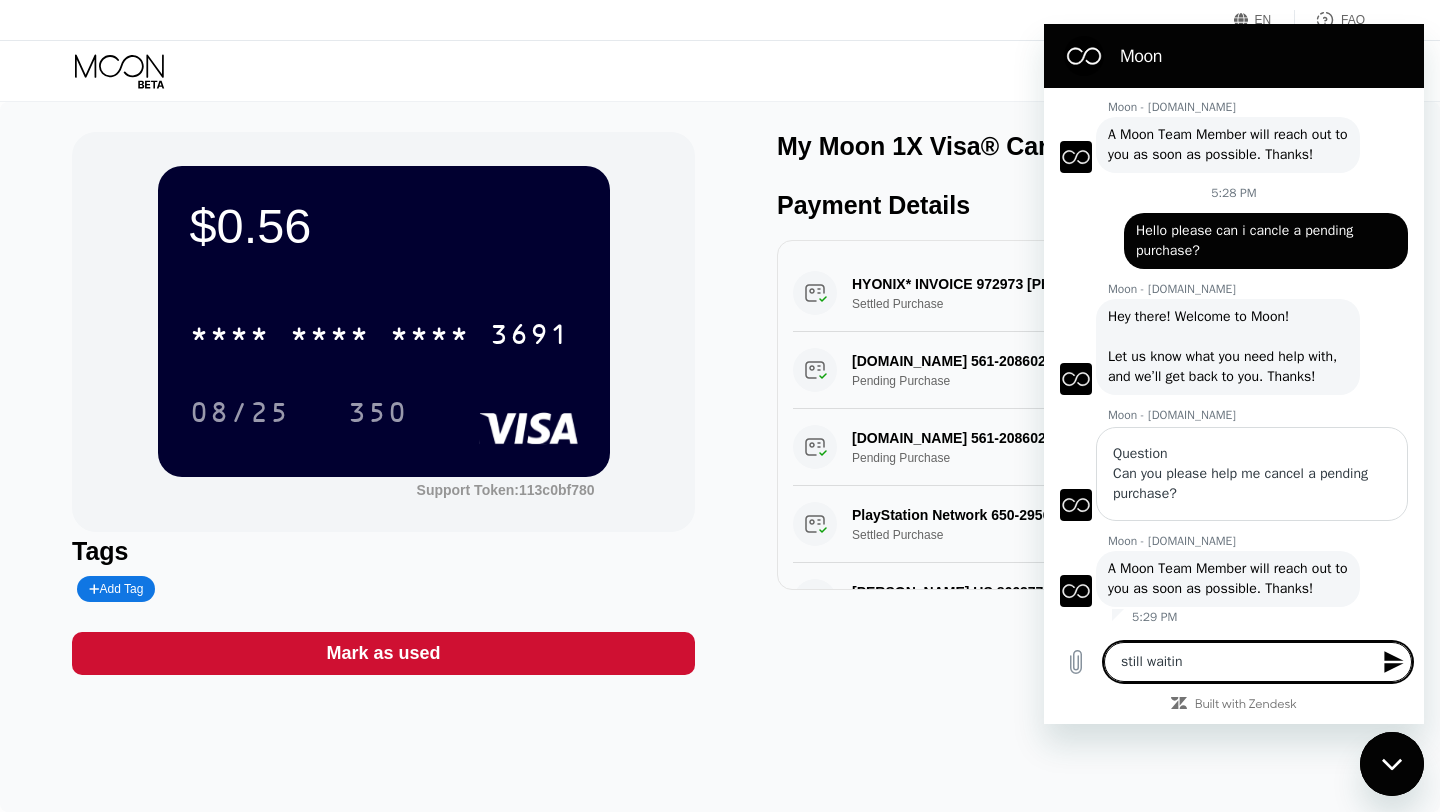 type on "still waiting" 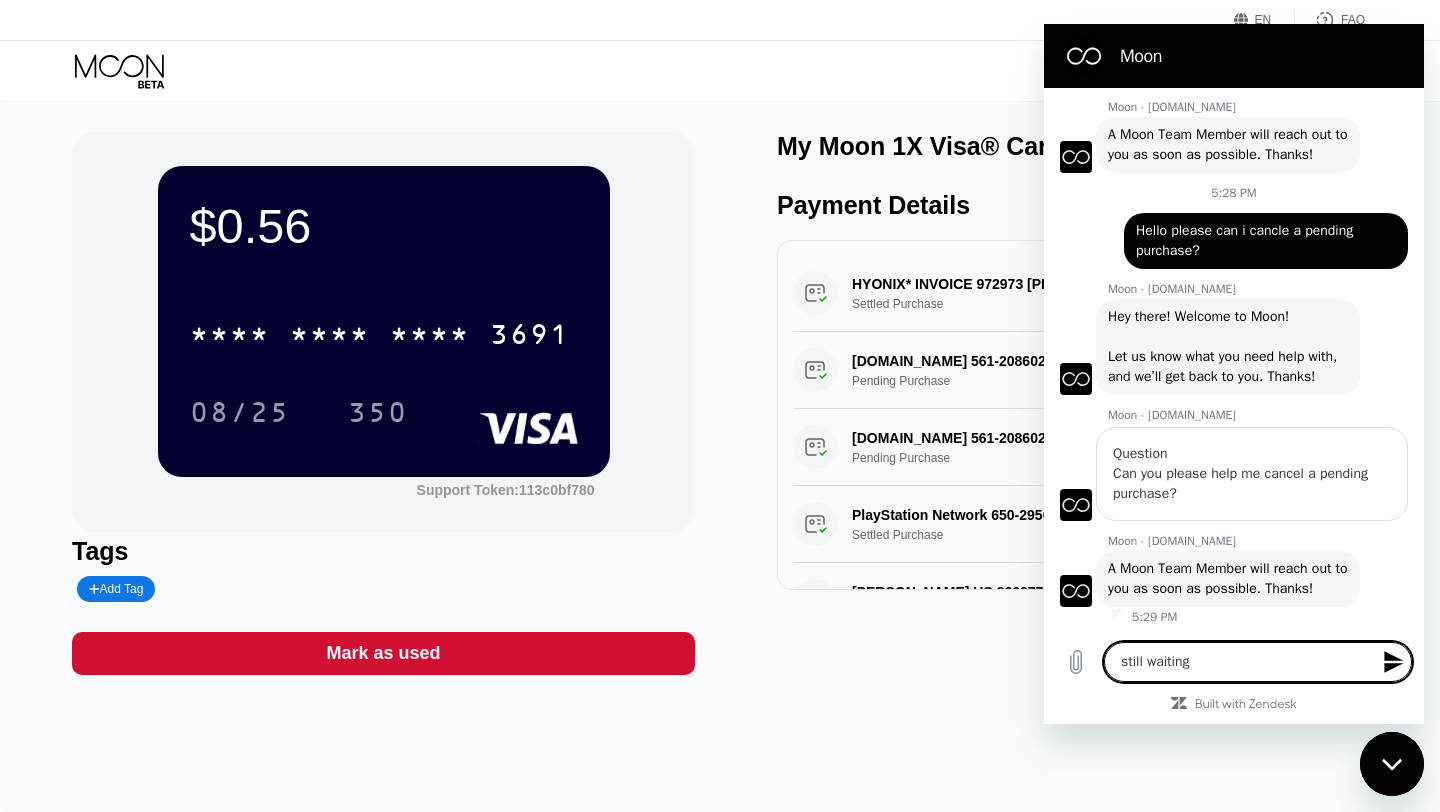 type 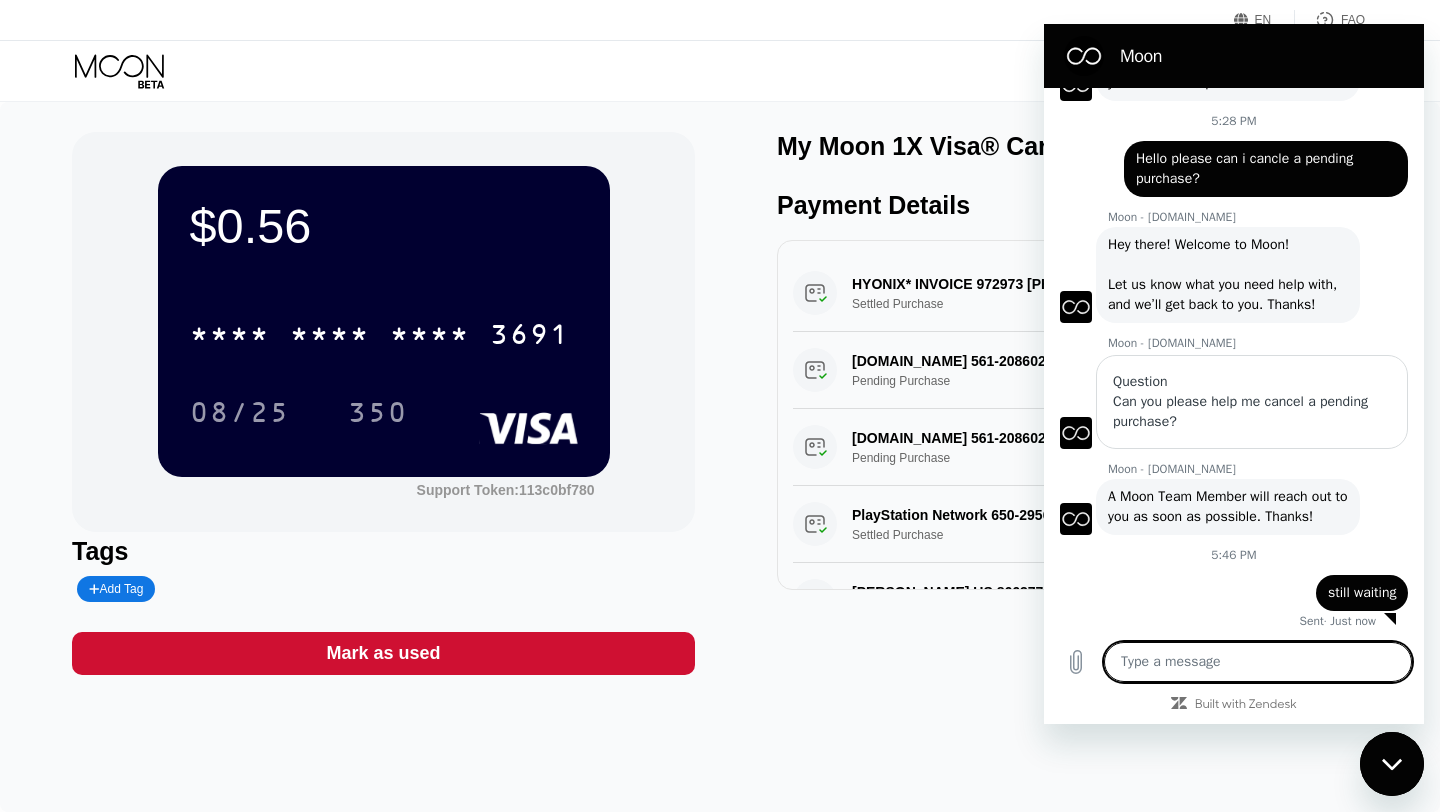 scroll, scrollTop: 377, scrollLeft: 0, axis: vertical 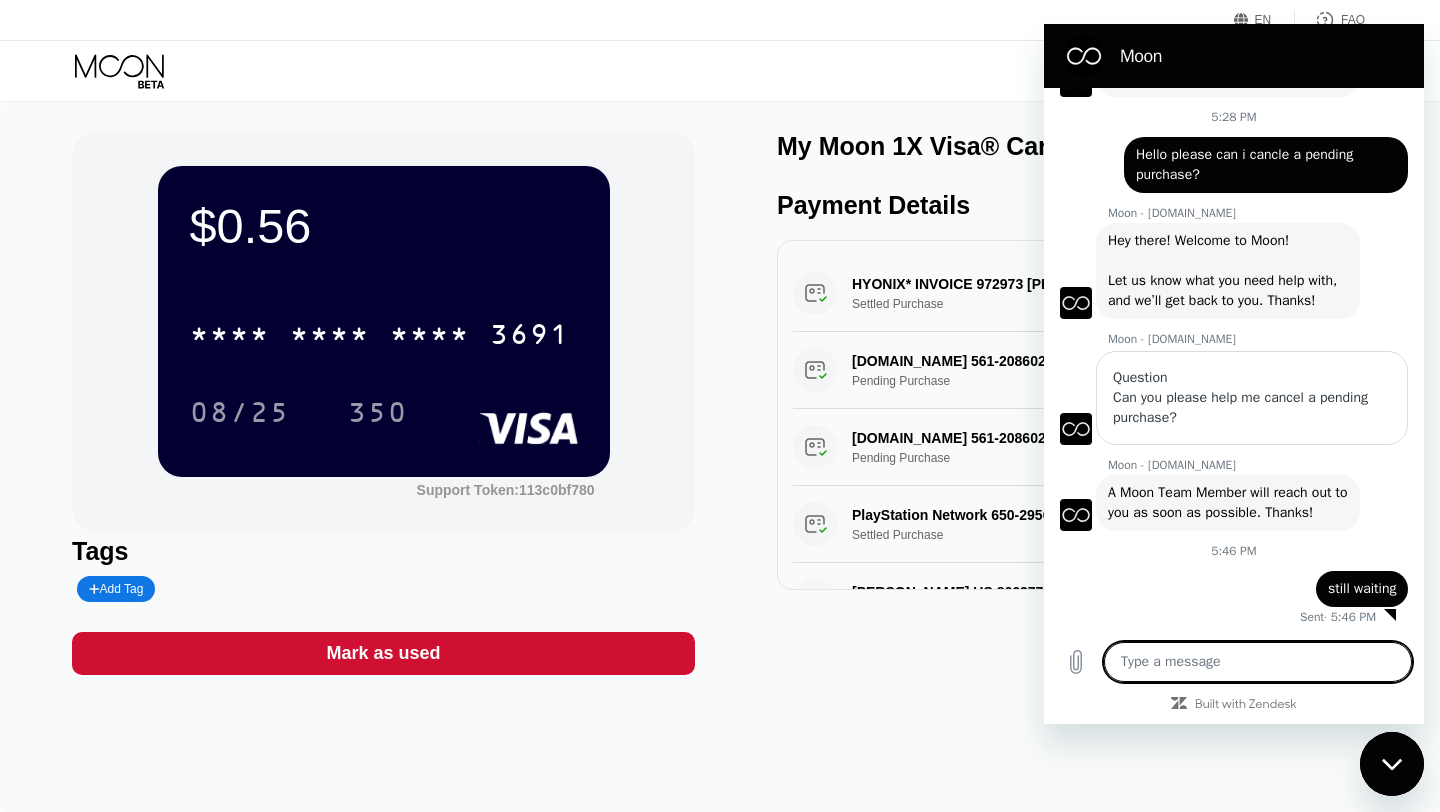 click on "$0.56 * * * * * * * * * * * * 3691 08/25 350 Support Token:  113c0bf780 Tags  Add Tag Mark as used My Moon 1X Visa® Card Payment Details HYONIX* INVOICE 972973   [PHONE_NUMBER]  SG Settled Purchase $6.50 [DATE] 10:11 AM [DOMAIN_NAME]          561-2086029  US Pending Purchase $14.99 [DATE] 8:55 AM [DOMAIN_NAME]          561-2086029  US Pending Purchase $42.81 [DATE] 8:55 AM PlayStation Network      650-2956540  US Settled Purchase $24.99 [DATE] 1:08 PM [PERSON_NAME] US                 8663770294   US Settled Purchase $10.15 [DATE] 4:23 PM Card Created 0.00094957 BTC via ONCHAIN $100.00 [DATE] 4:03 PM" at bounding box center [720, 403] 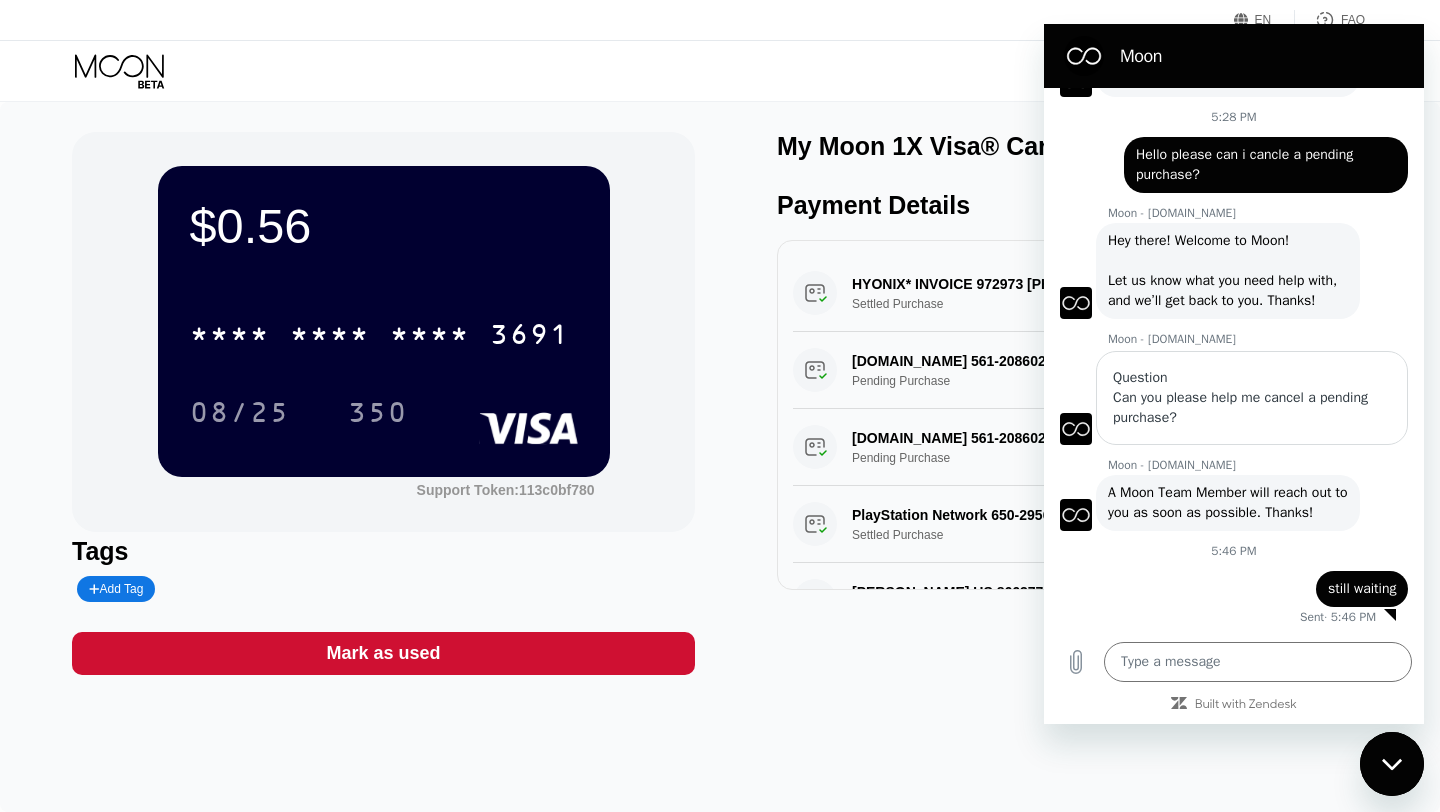 click on "Moon" at bounding box center (1262, 56) 